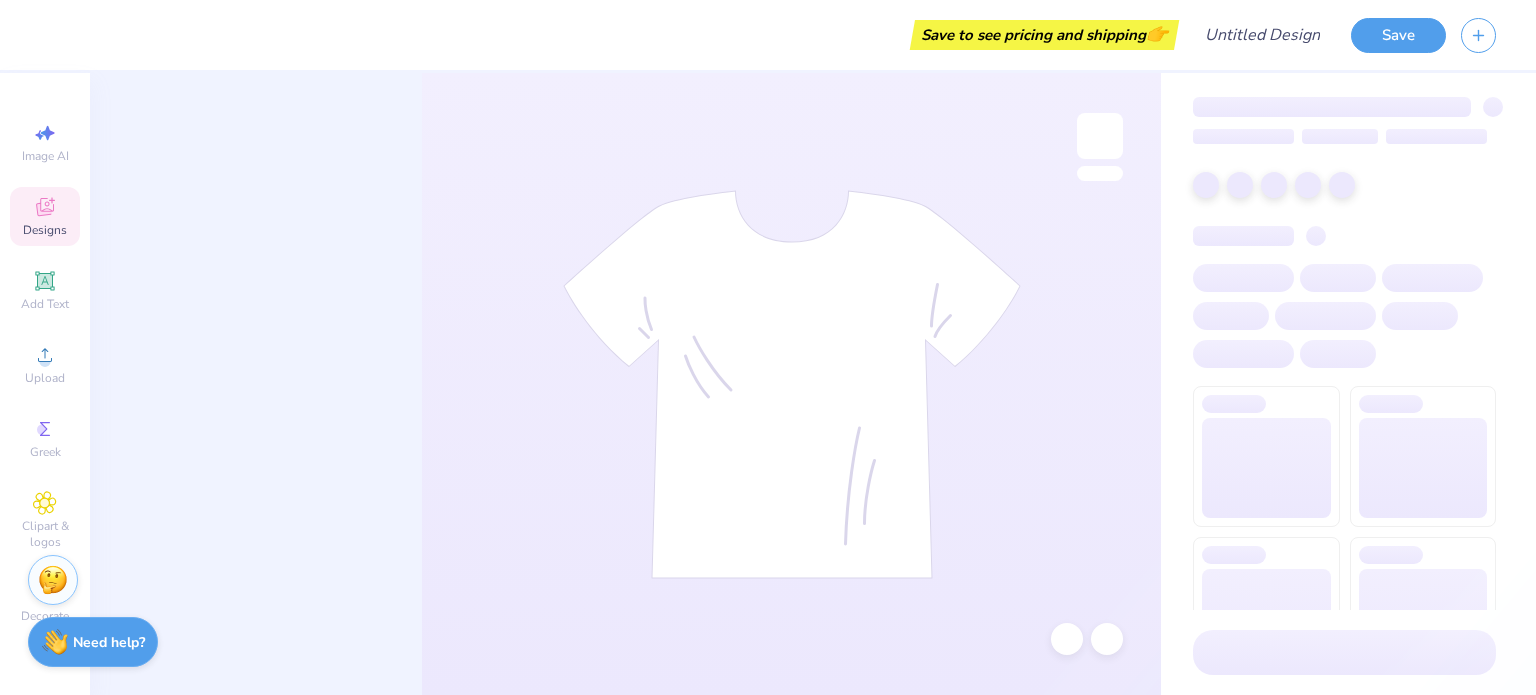 scroll, scrollTop: 0, scrollLeft: 0, axis: both 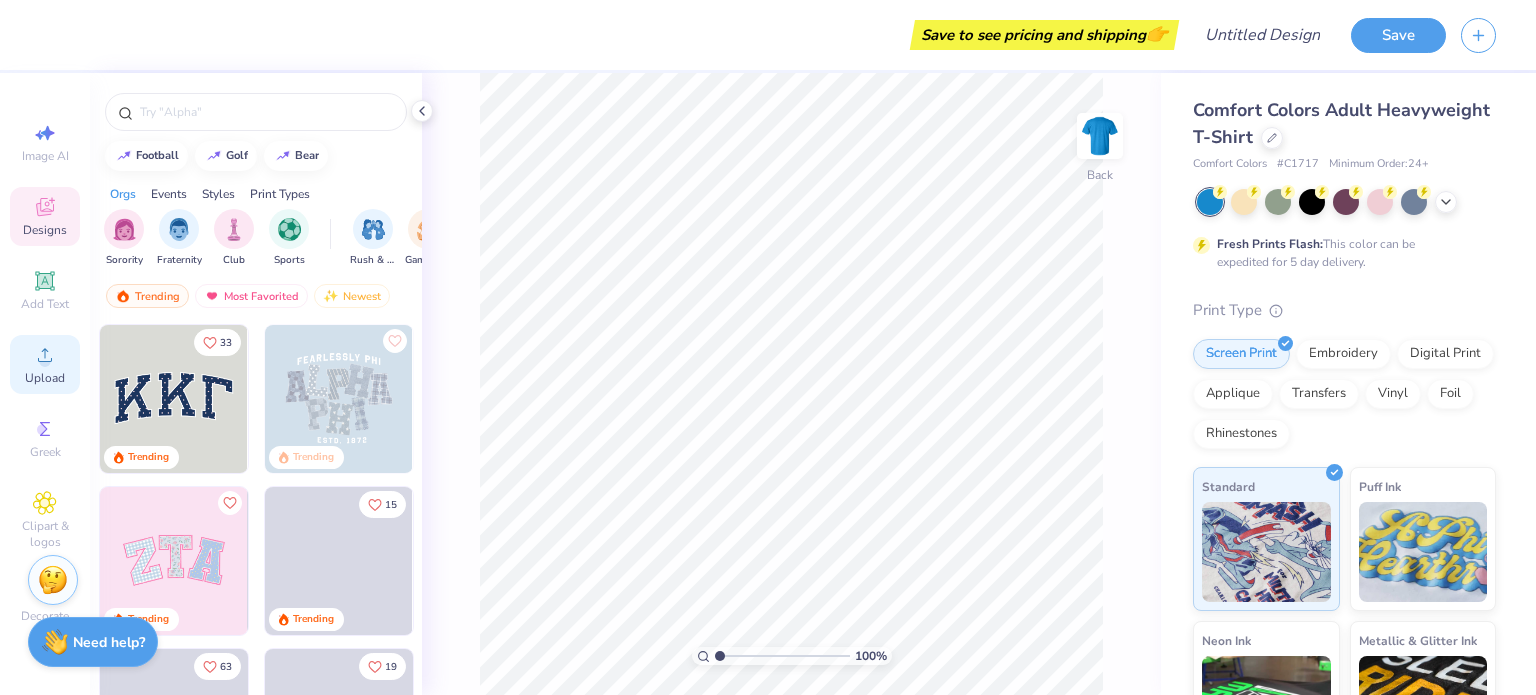 click 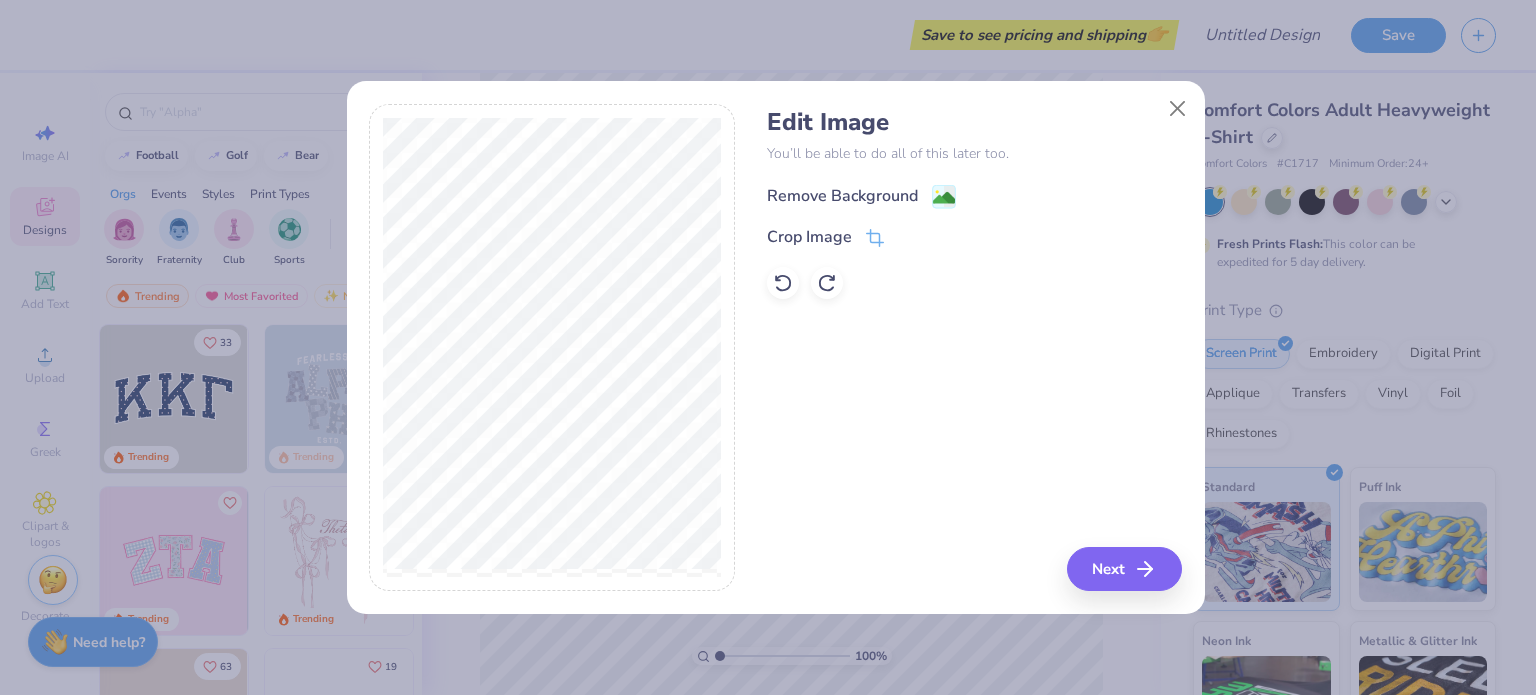 click on "Remove Background" at bounding box center [842, 196] 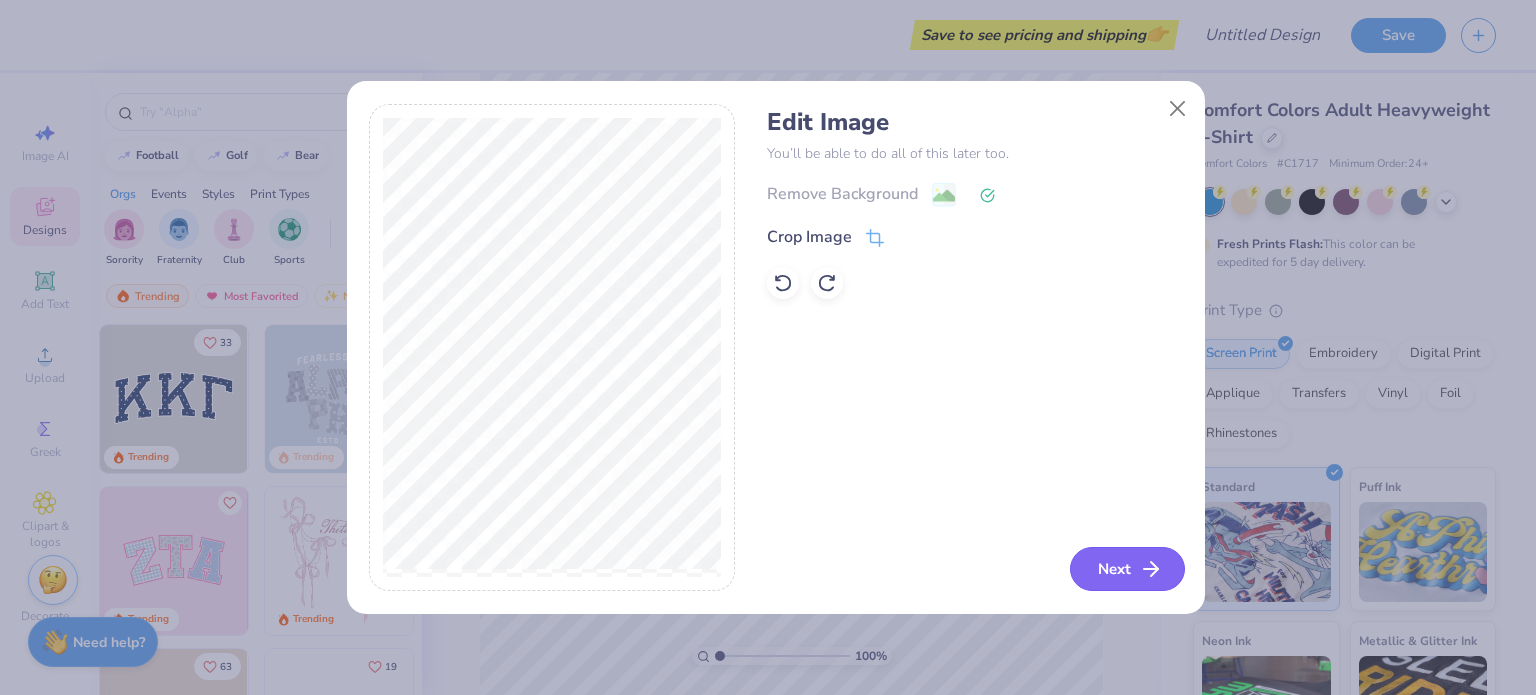 click on "Next" at bounding box center [1127, 569] 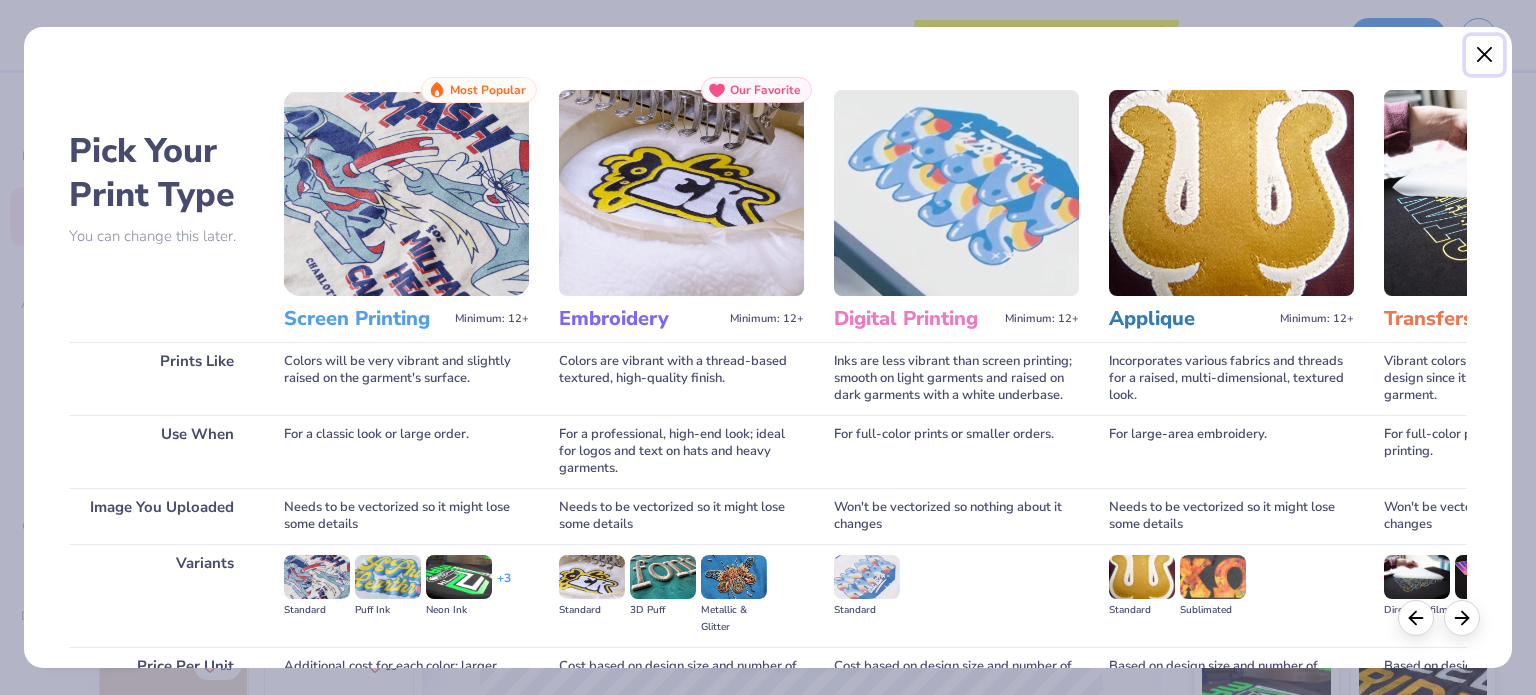 click at bounding box center (1485, 55) 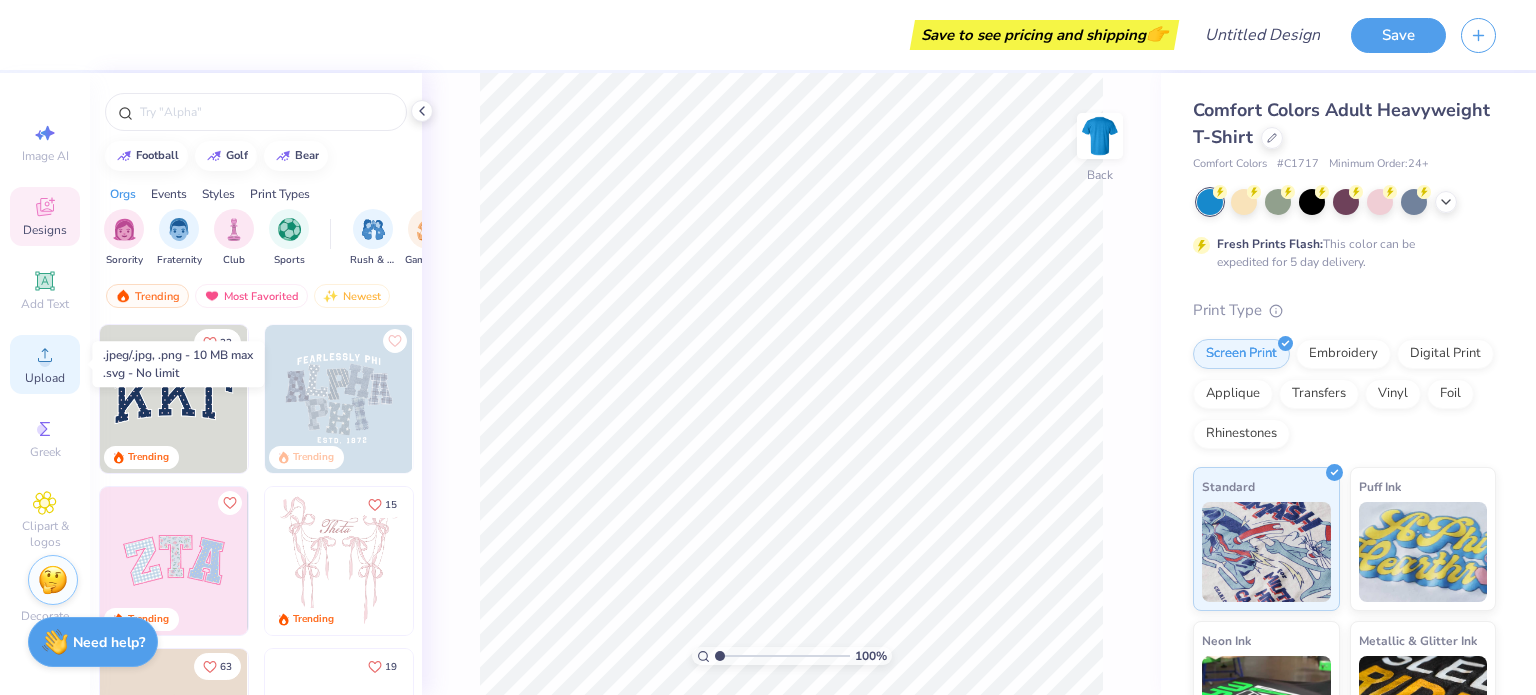 click on "Upload" at bounding box center (45, 378) 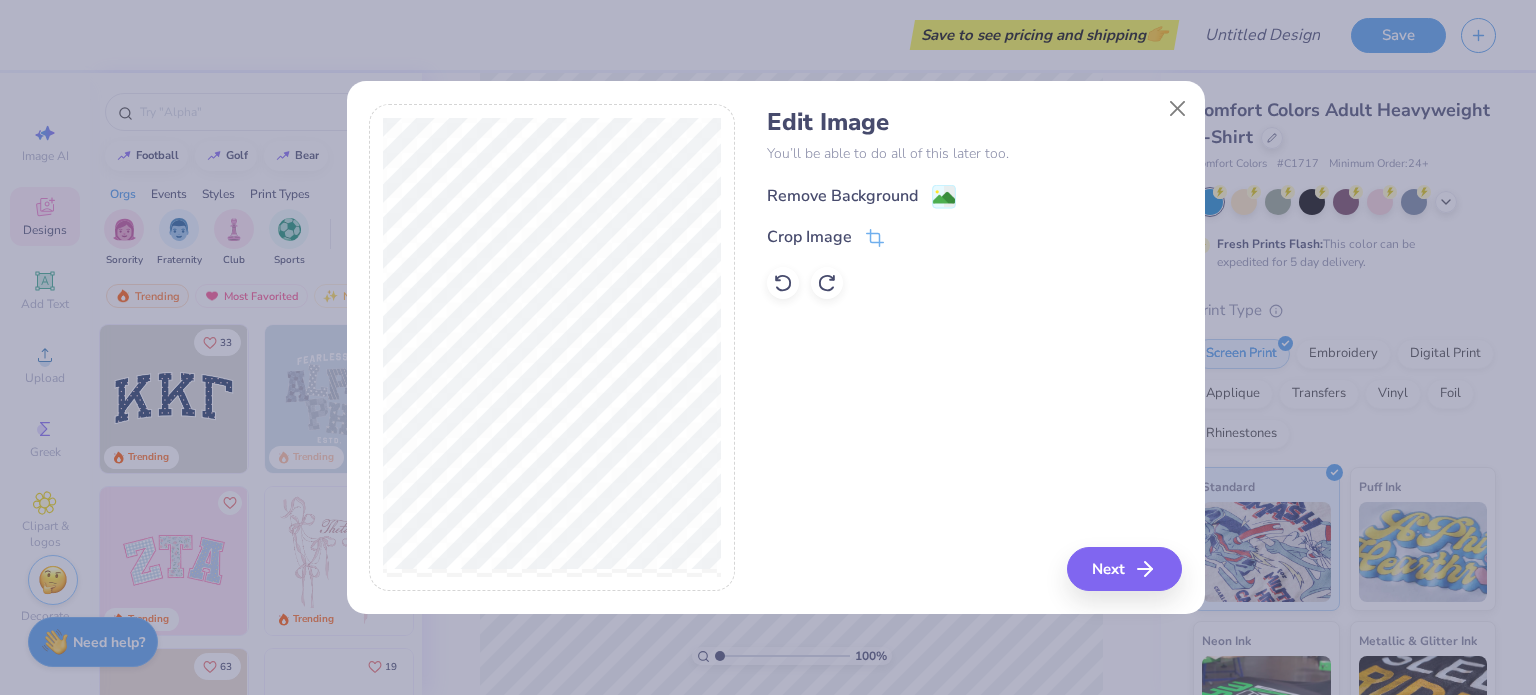 click on "Remove Background" at bounding box center (842, 196) 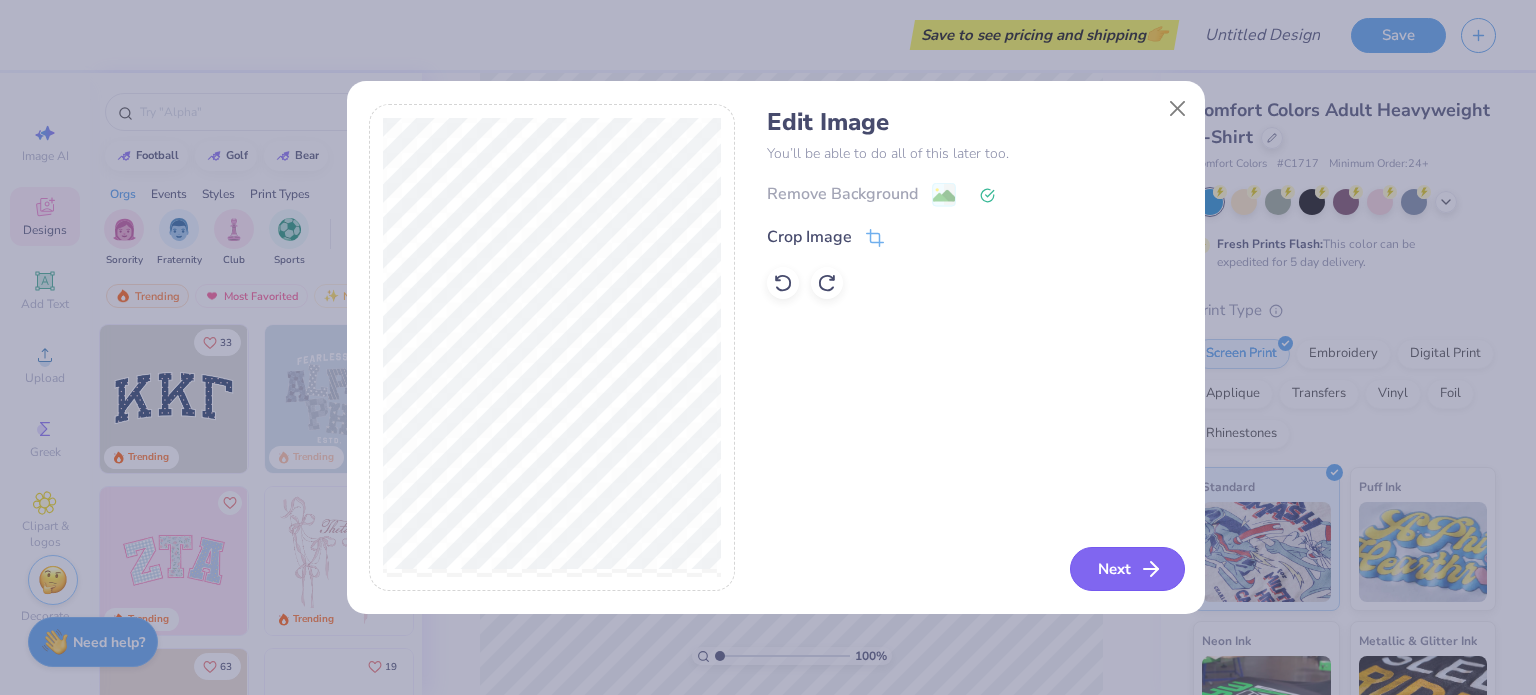 click on "Next" at bounding box center (1127, 569) 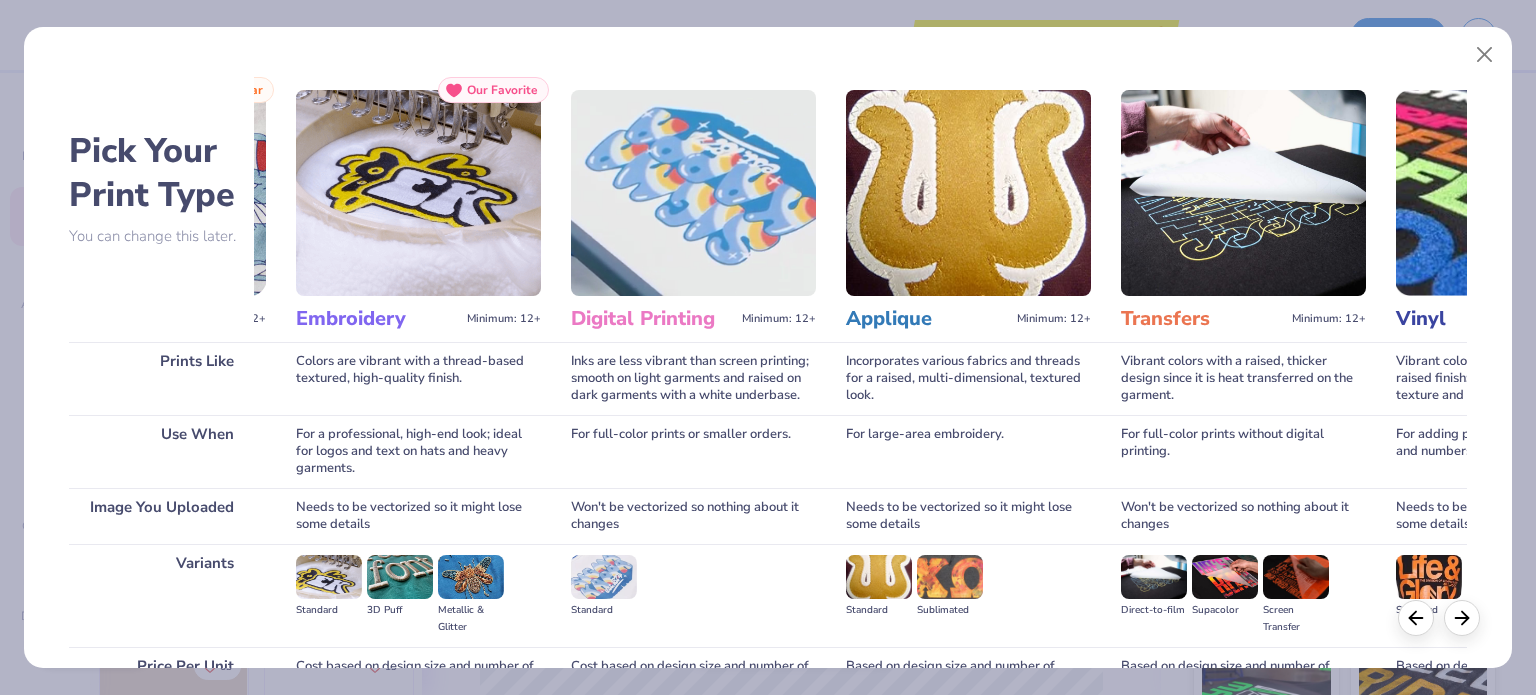 scroll, scrollTop: 0, scrollLeft: 0, axis: both 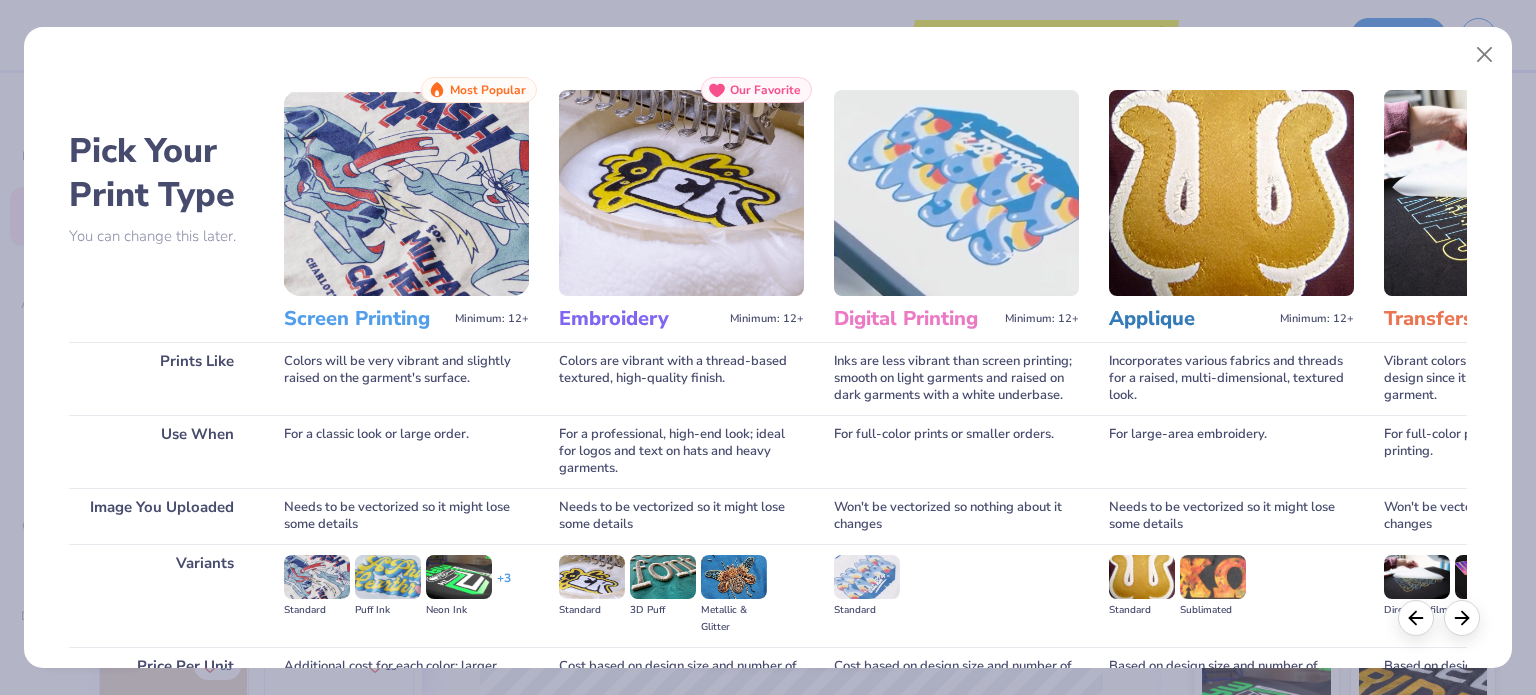 click at bounding box center (956, 193) 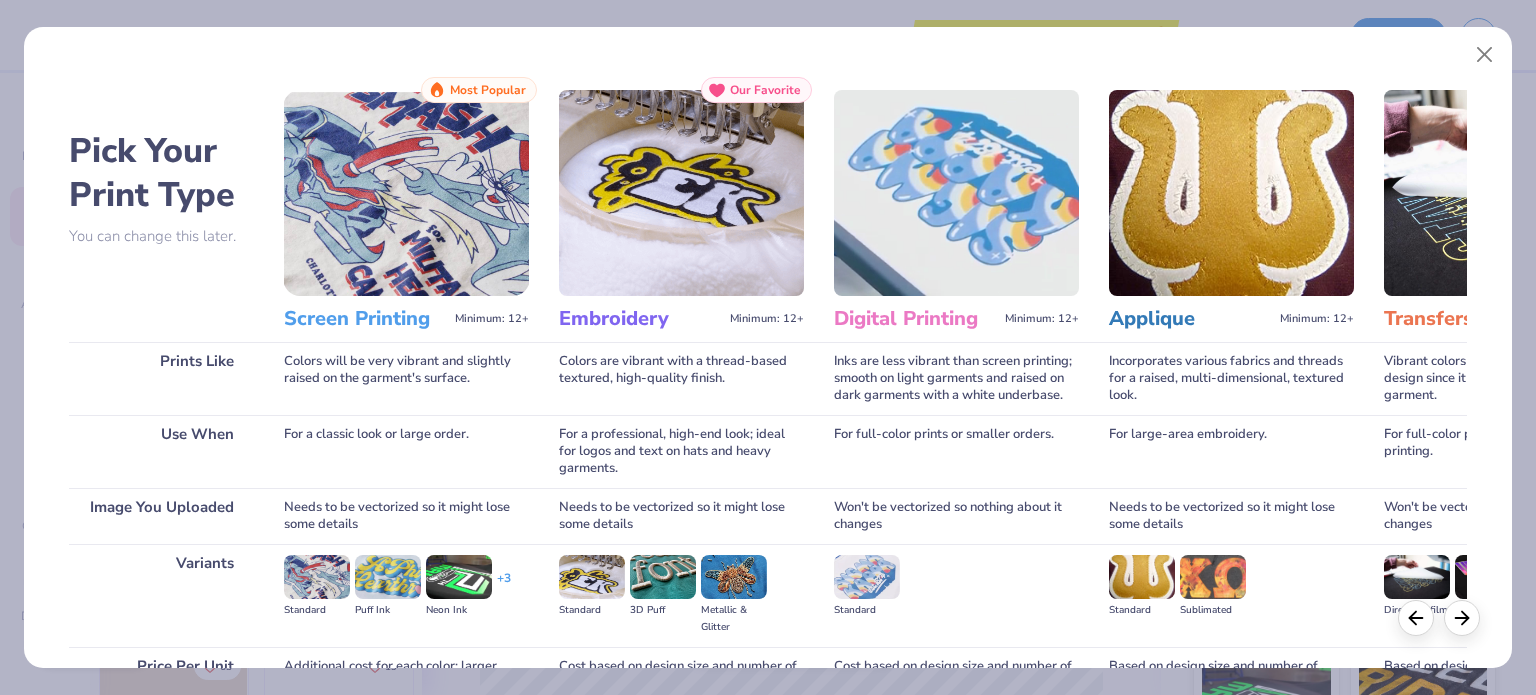 click at bounding box center [956, 193] 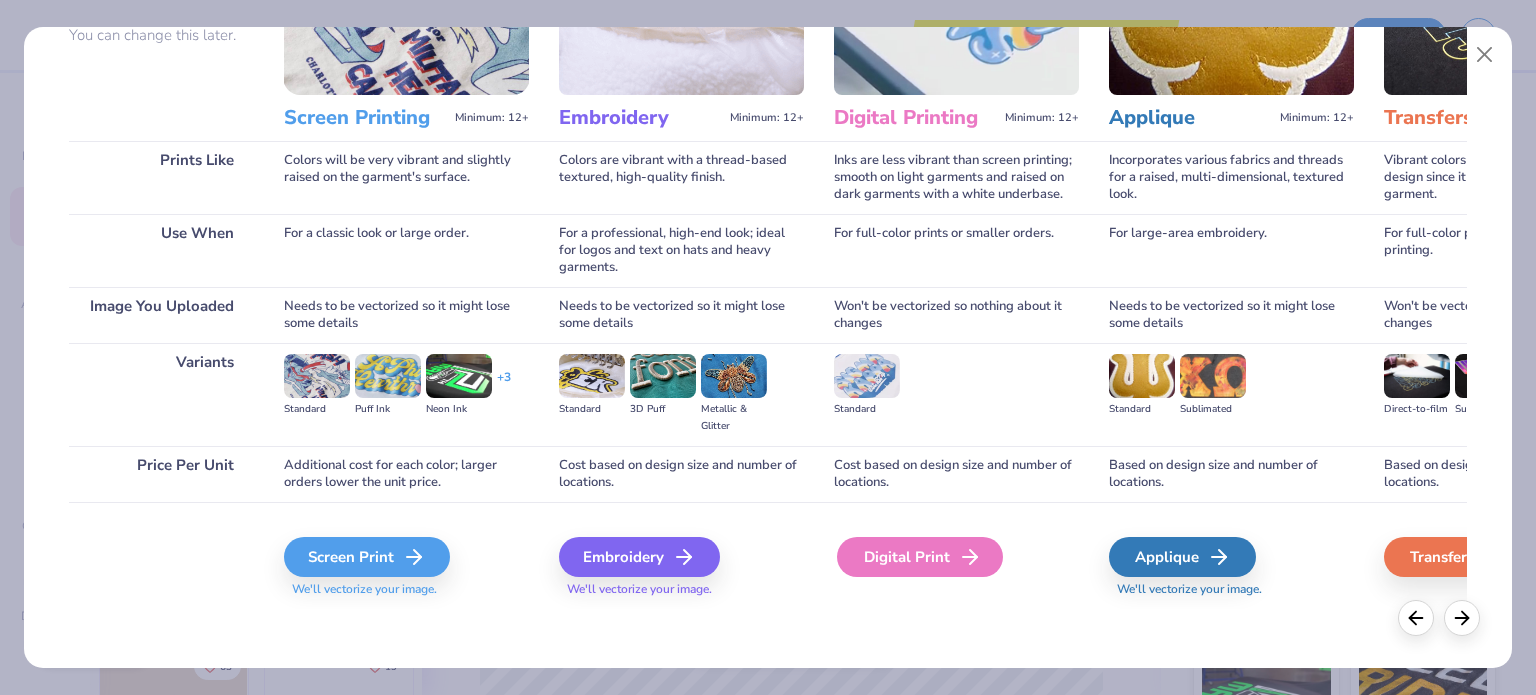 click on "Digital Print" at bounding box center (920, 557) 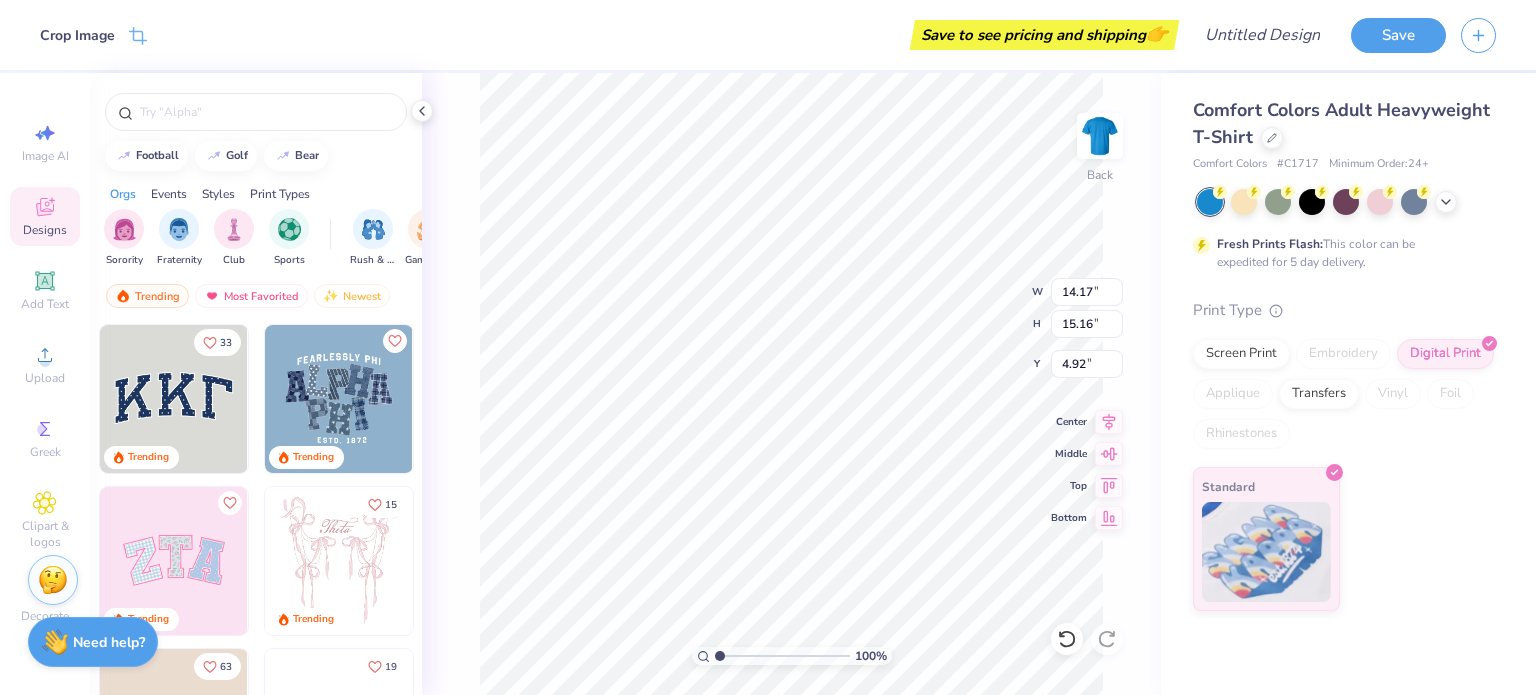 click on "Rhinestones" at bounding box center [1241, 434] 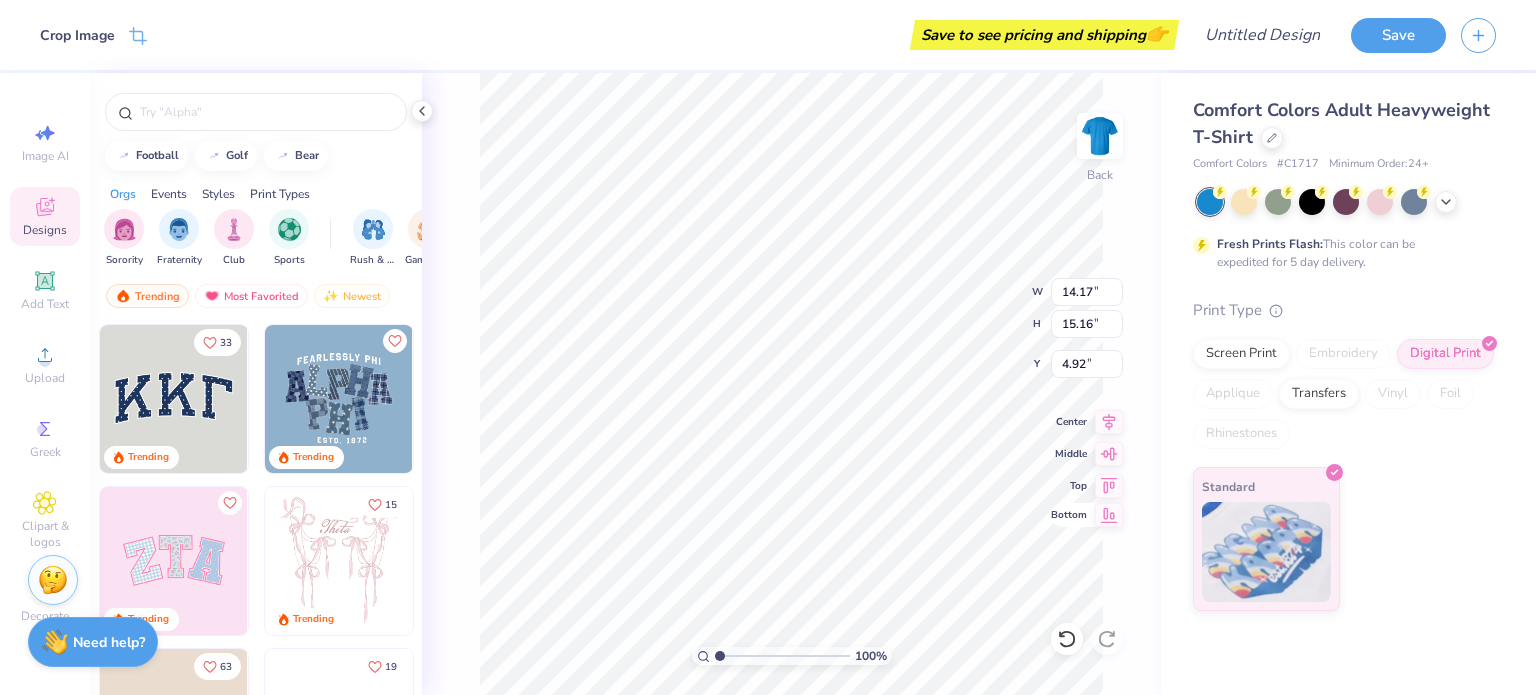 type on "3.69" 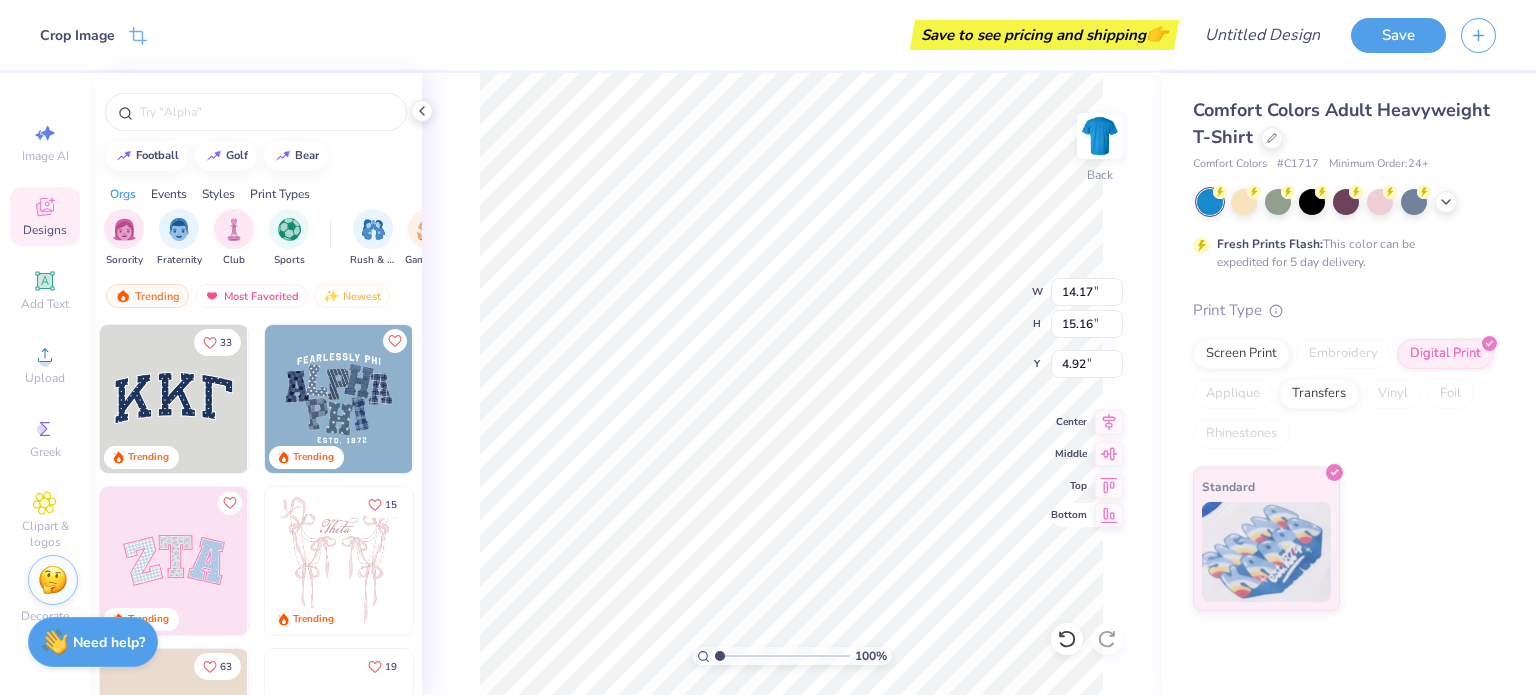 type on "3.95" 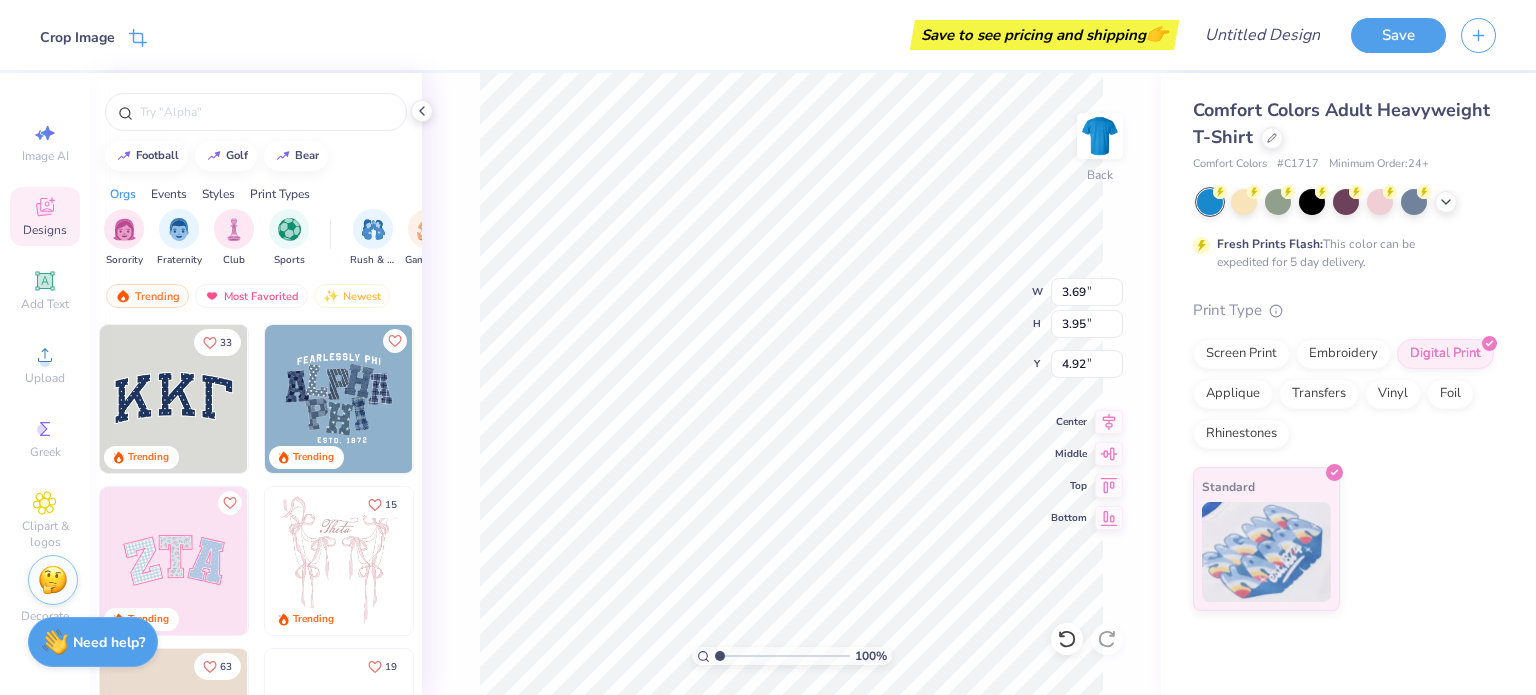 click on "Crop Image" at bounding box center (77, 37) 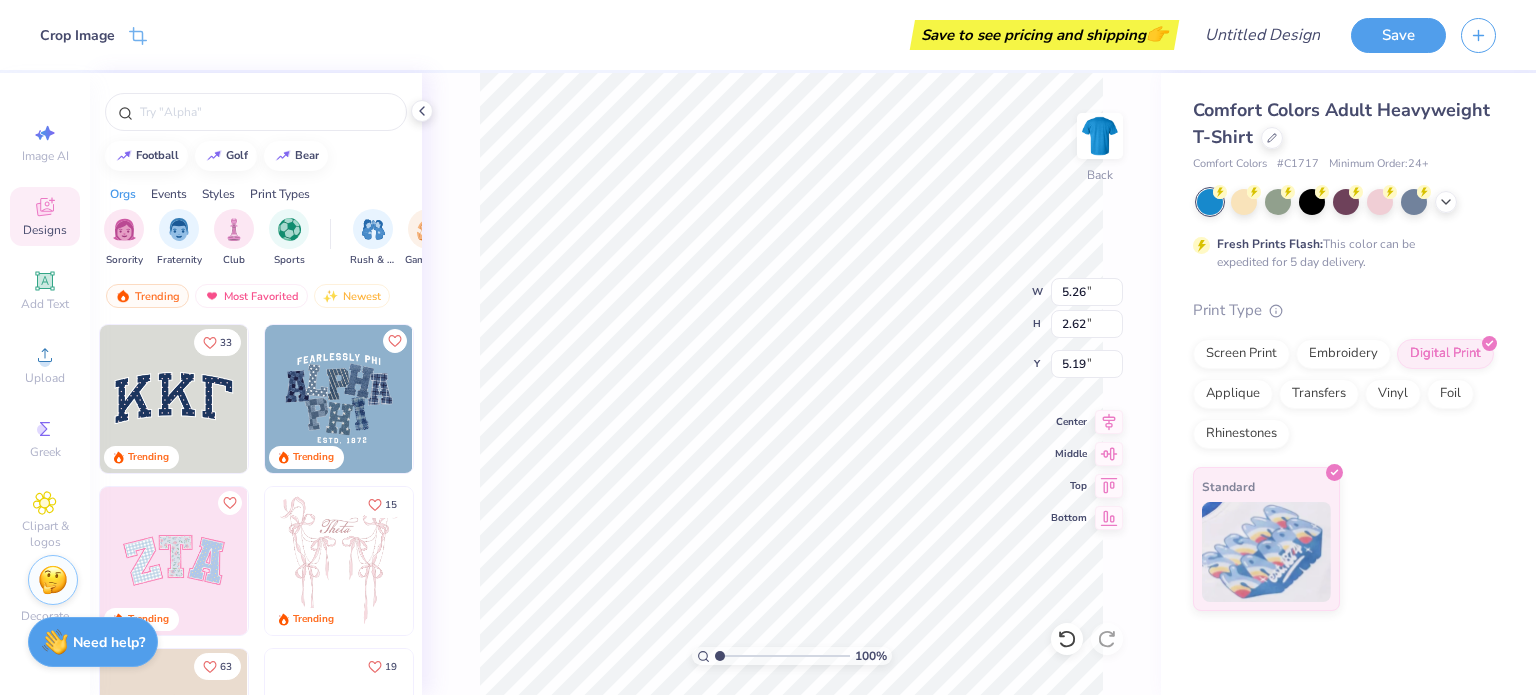 type on "5.26" 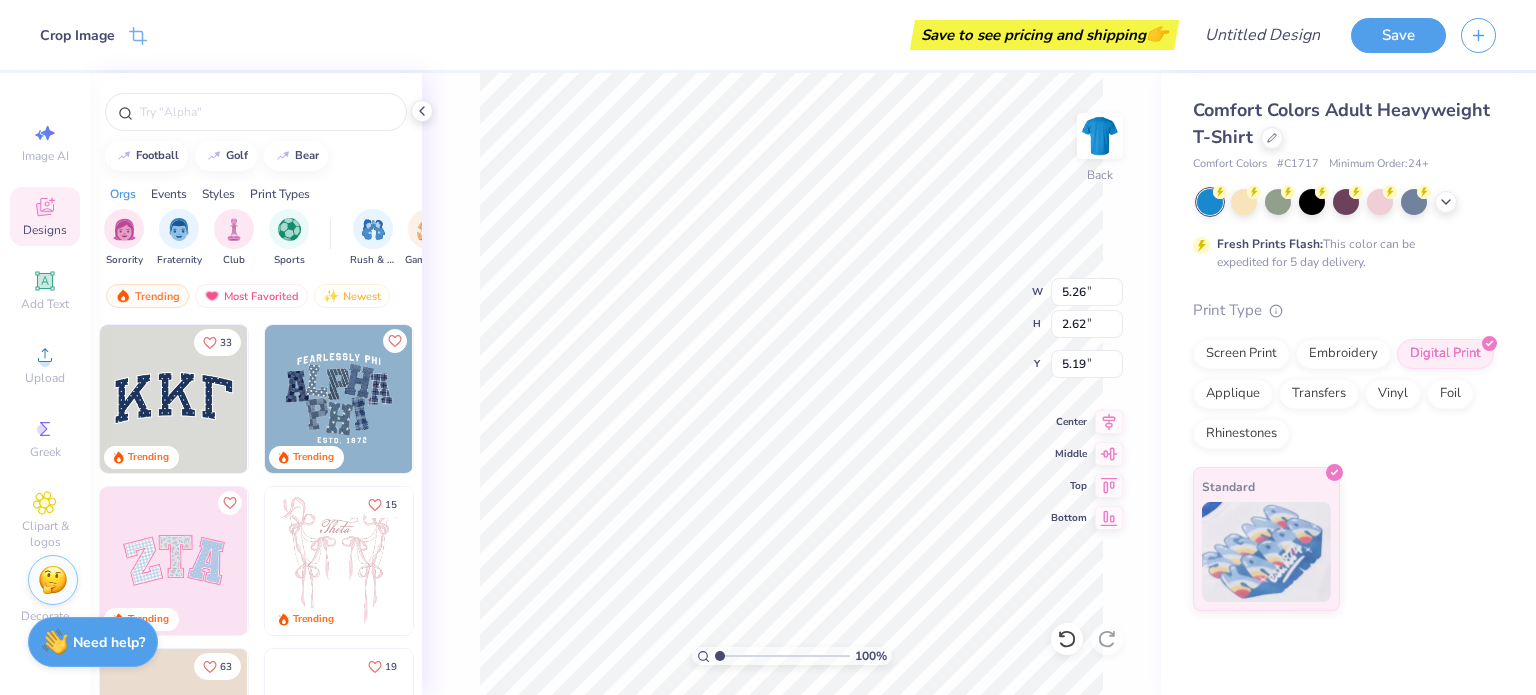 type on "2.62" 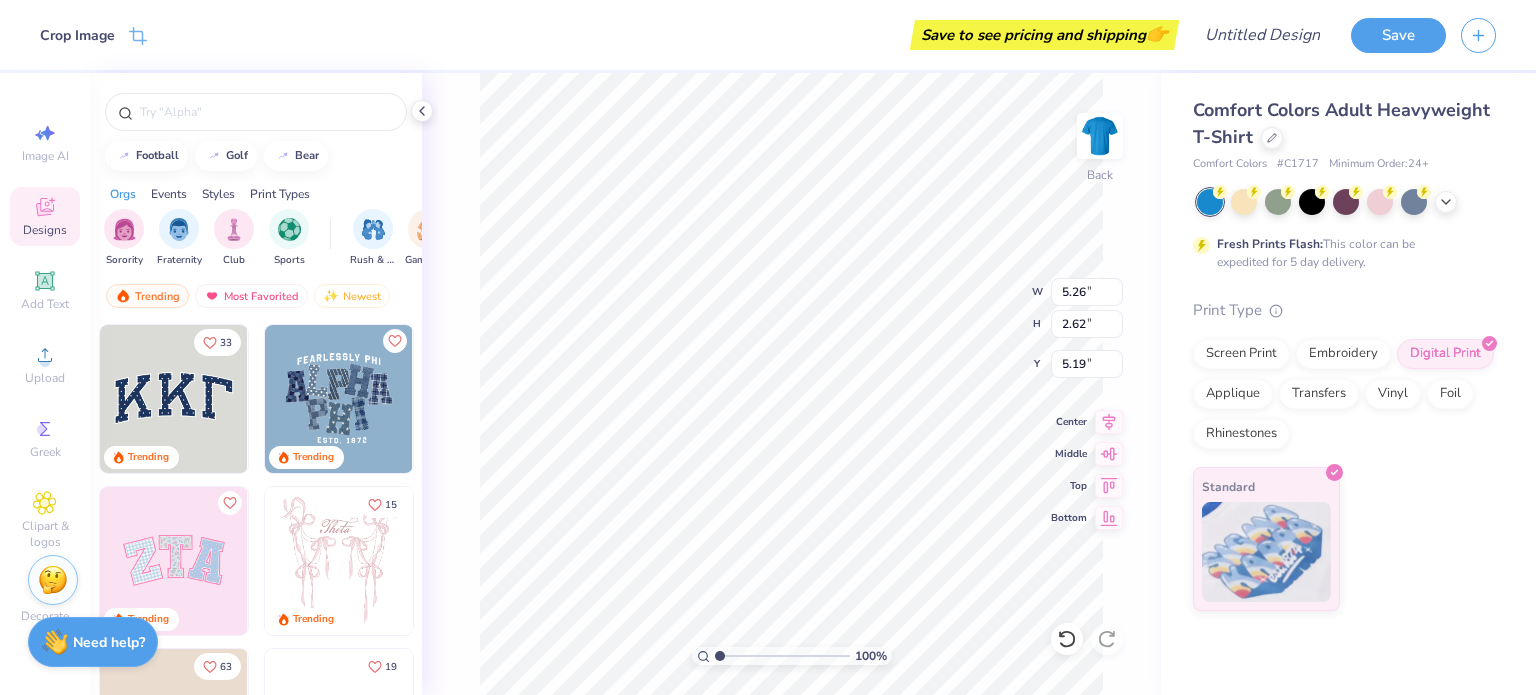 type on "1.69" 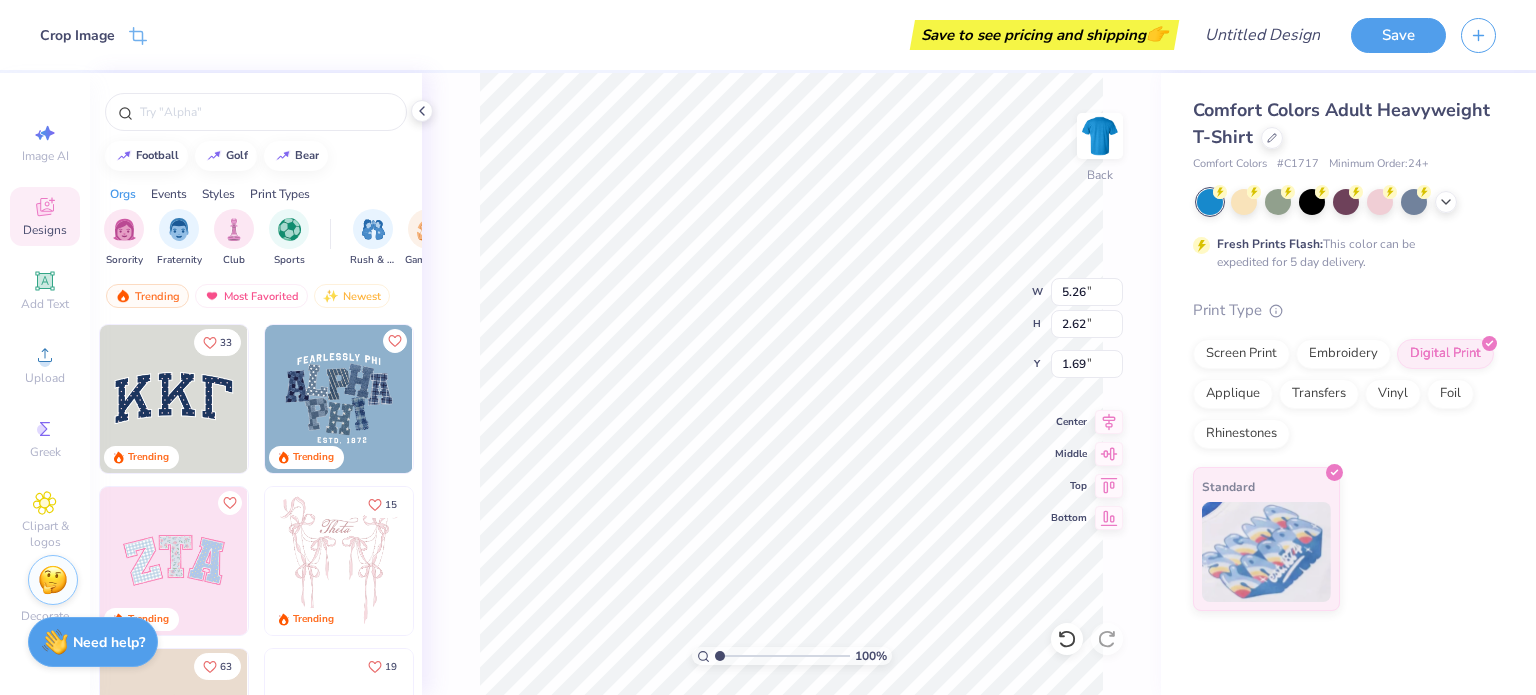 type on "2.69" 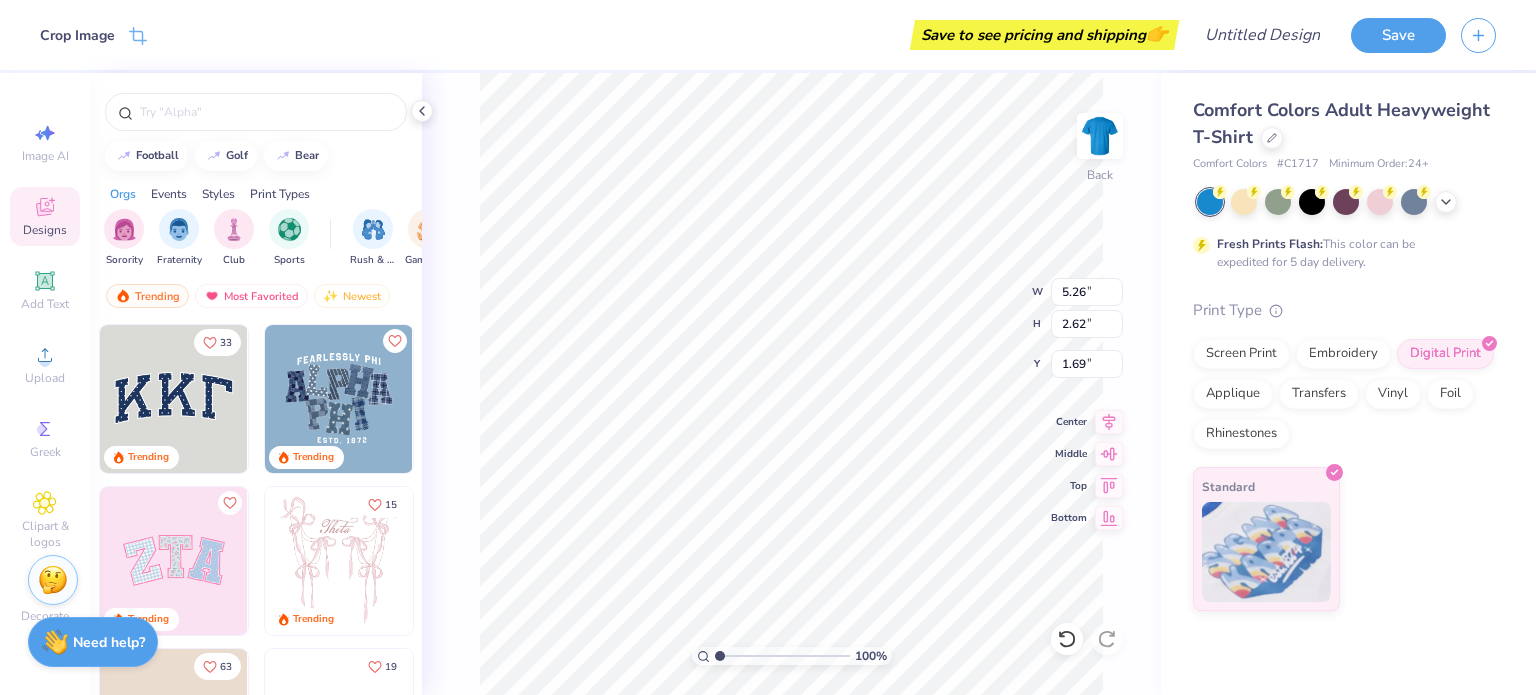 type on "1.34" 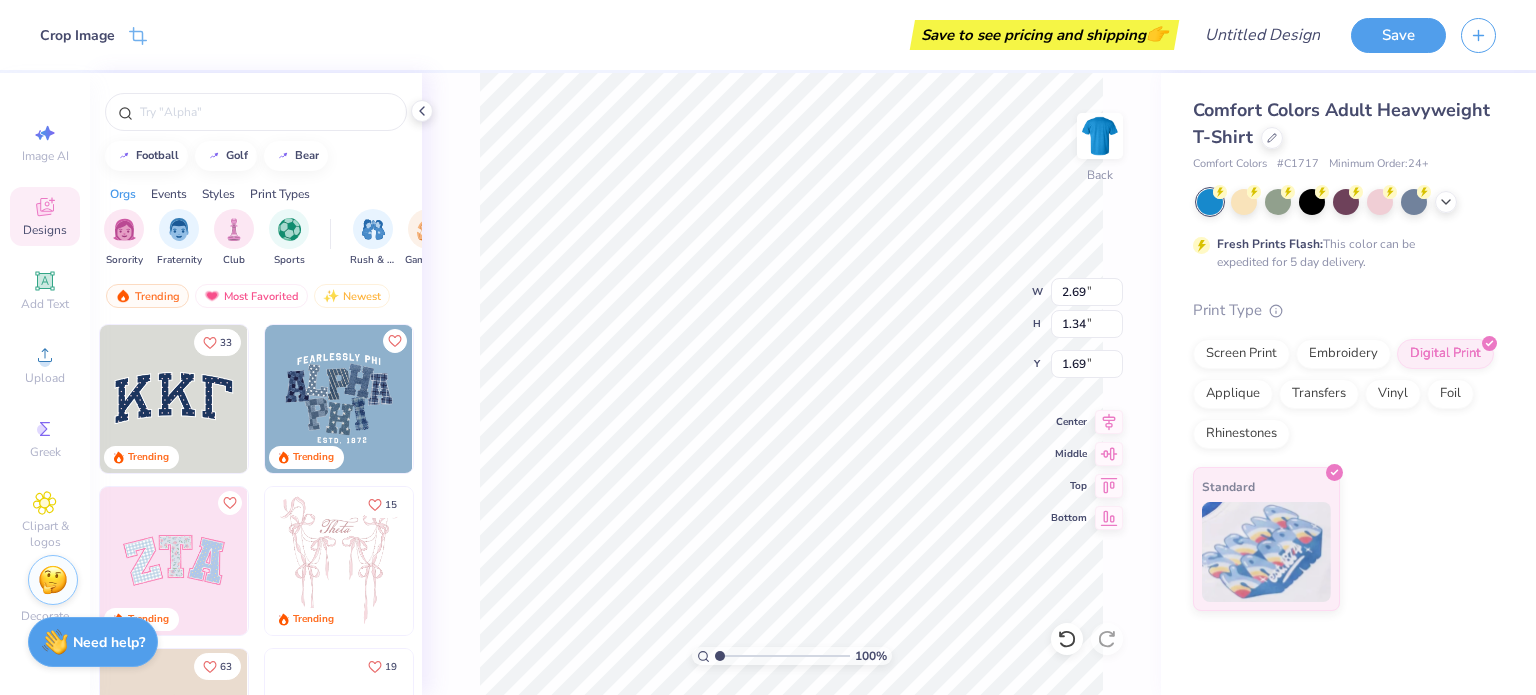 type on "3.00" 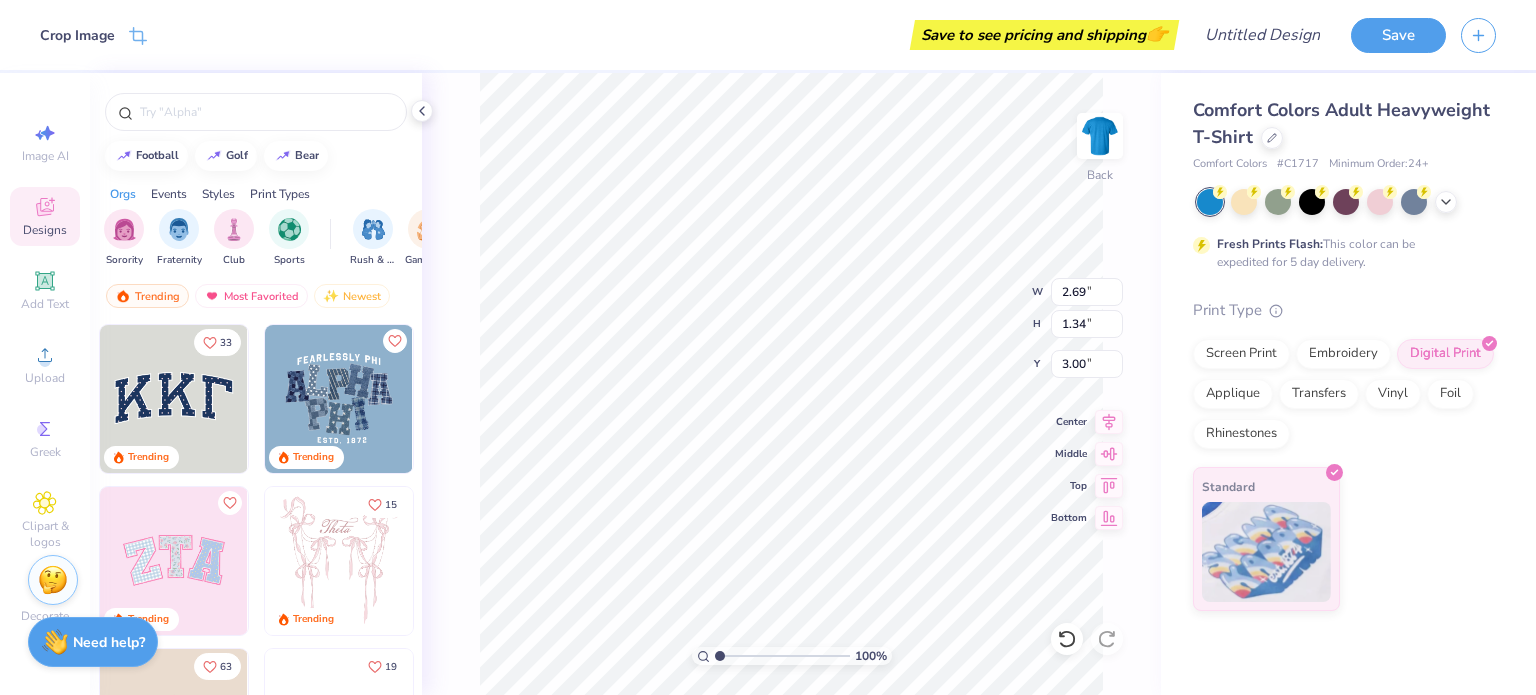 type on "3.03" 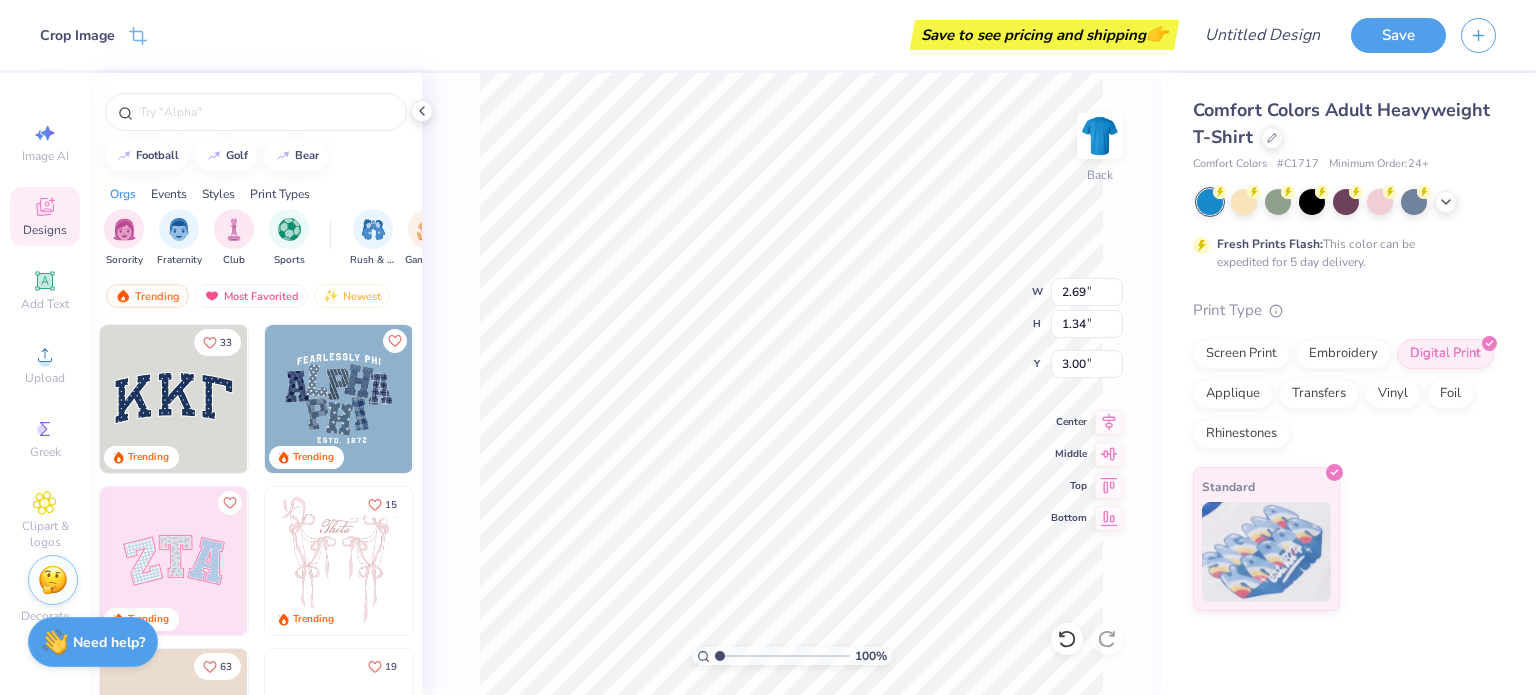 type on "1.51" 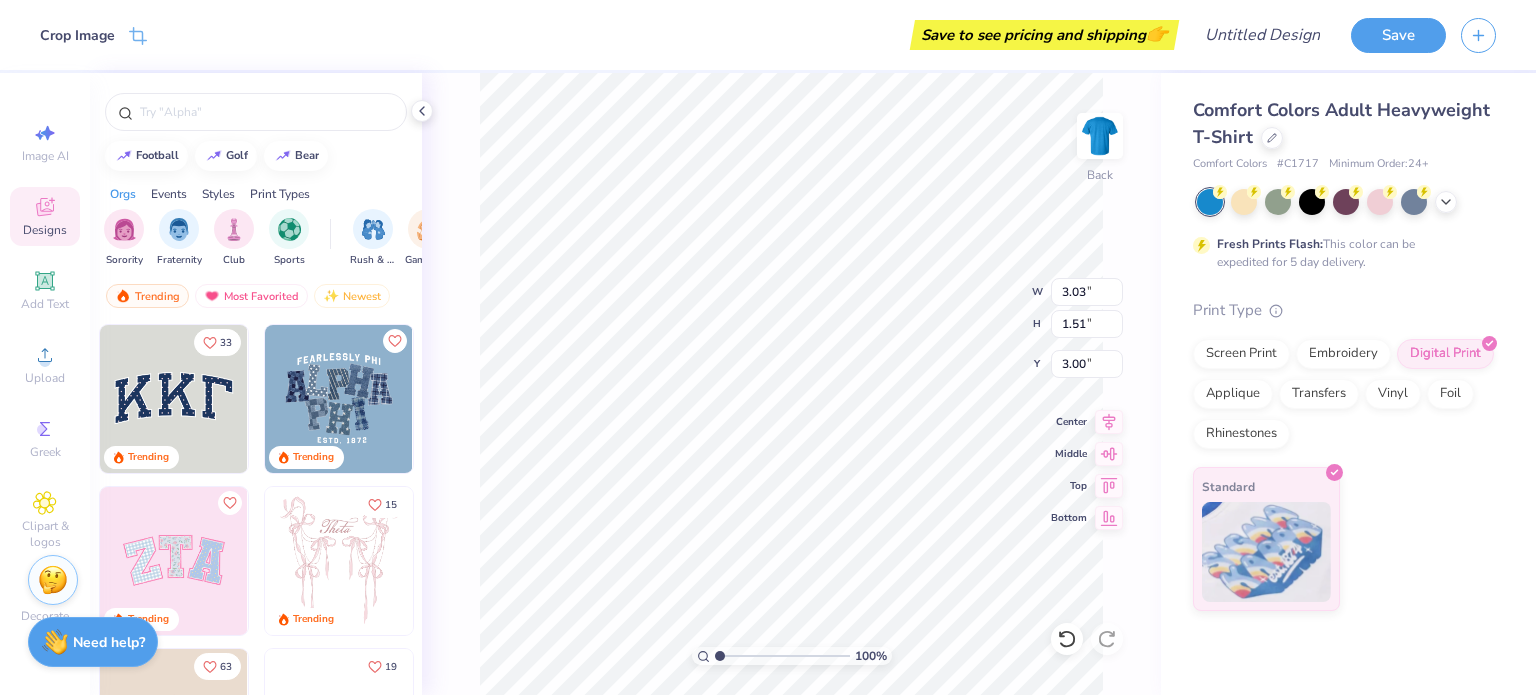 type on "3.70" 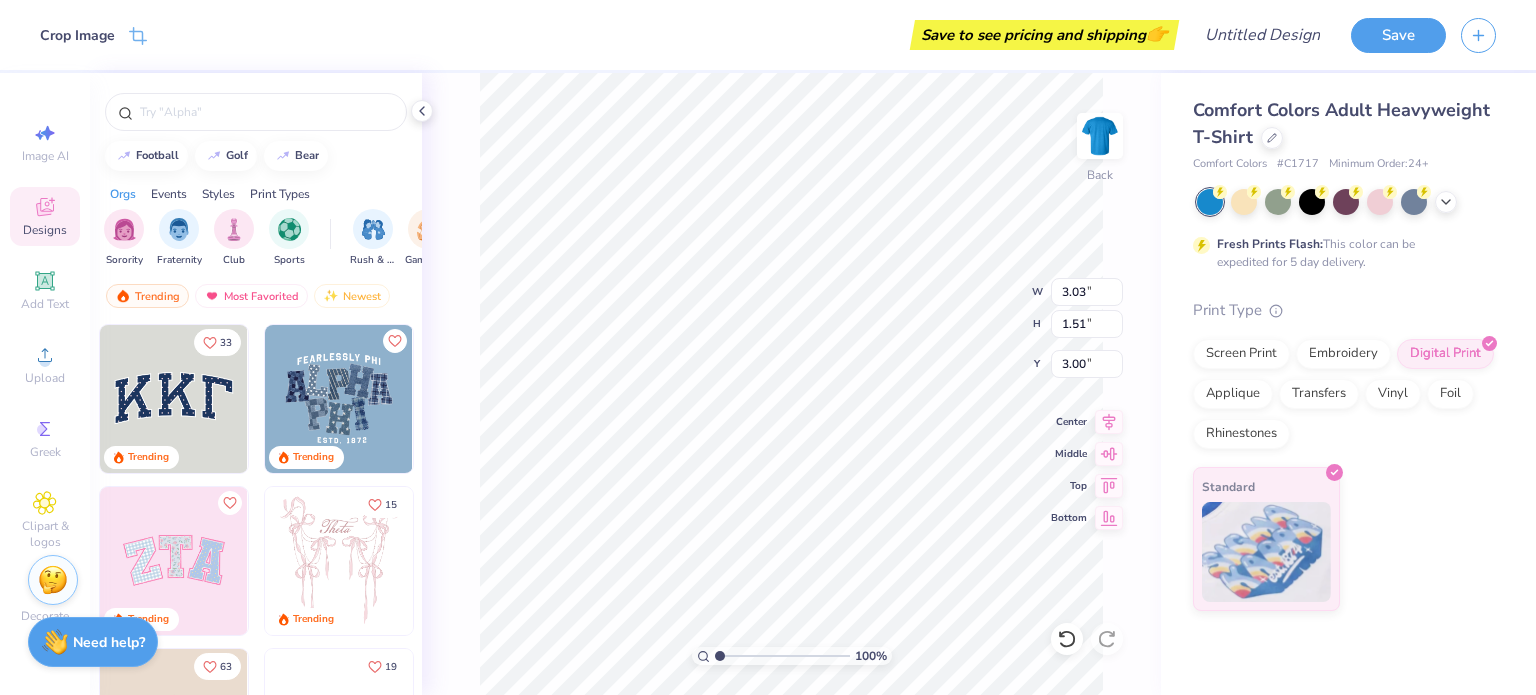 type on "1.84" 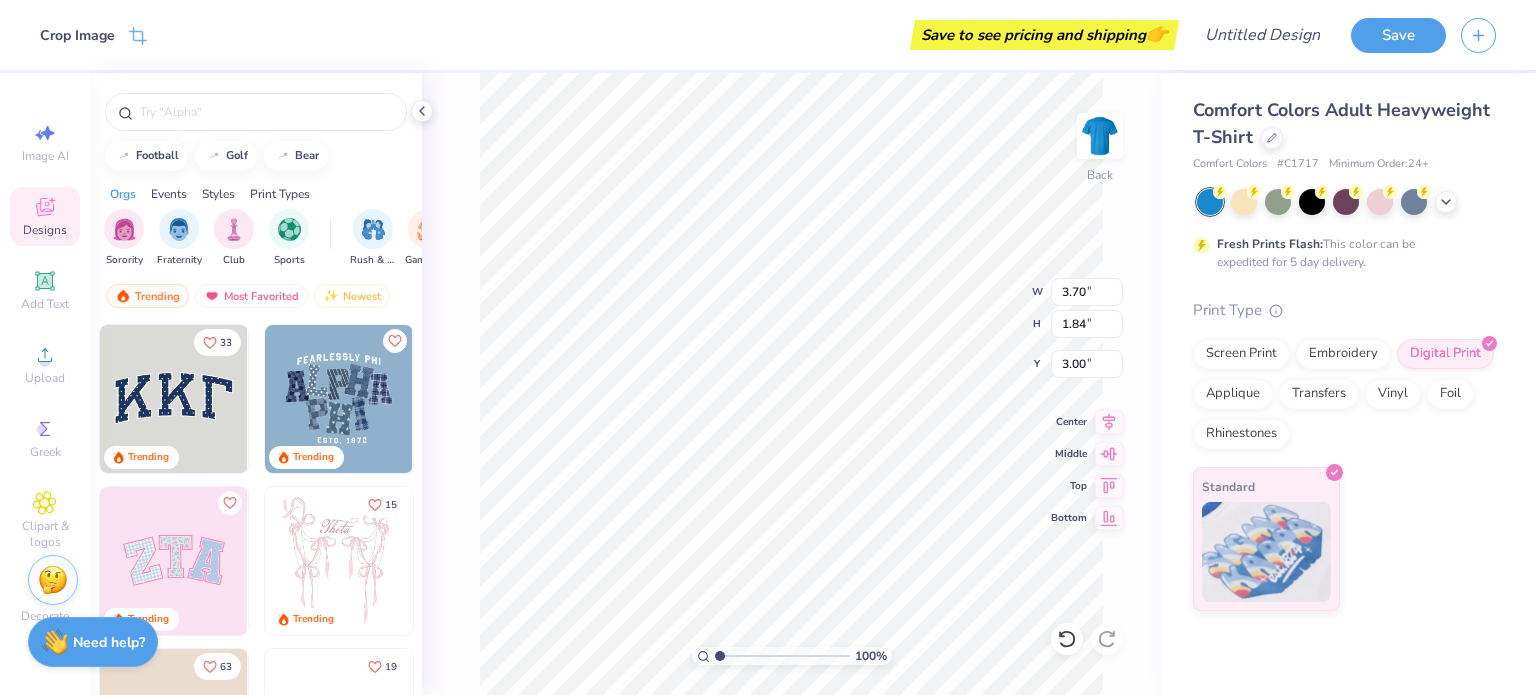 type on "4.15" 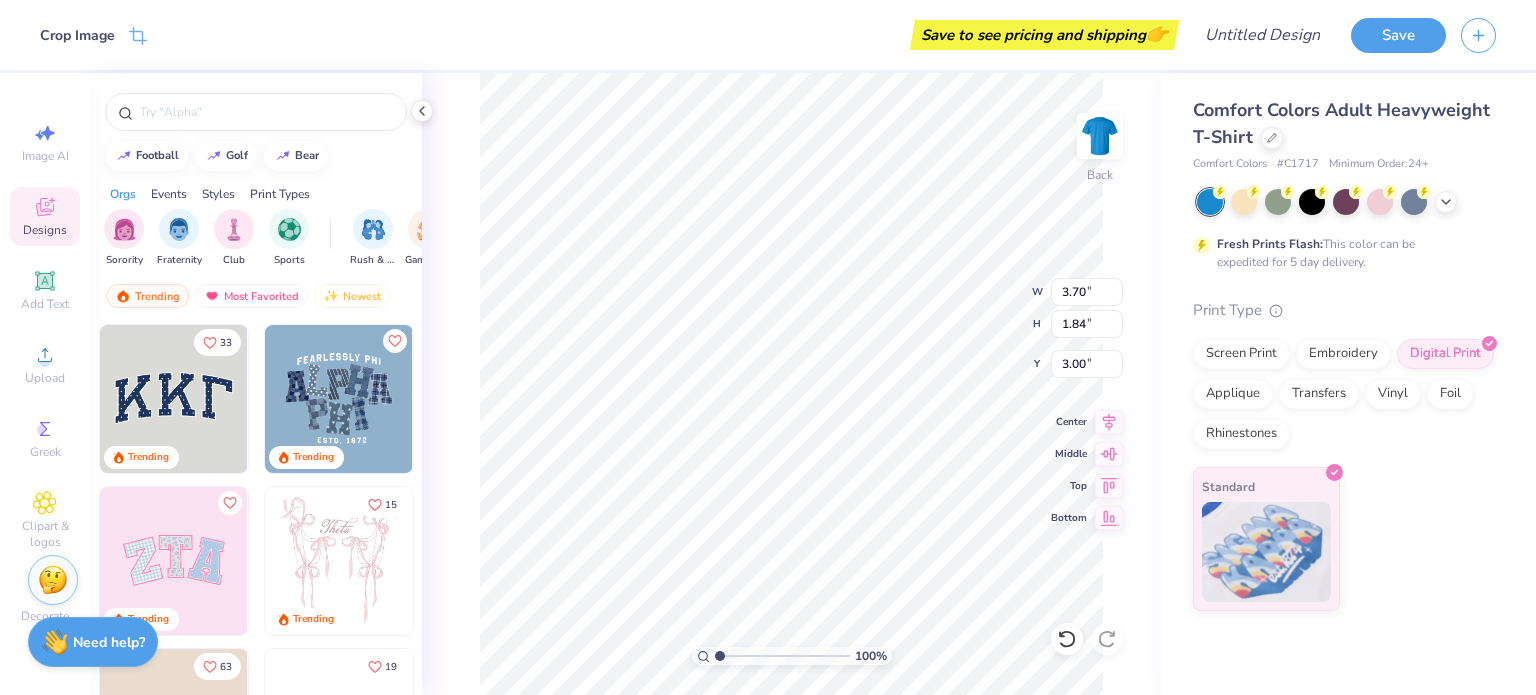 type on "2.07" 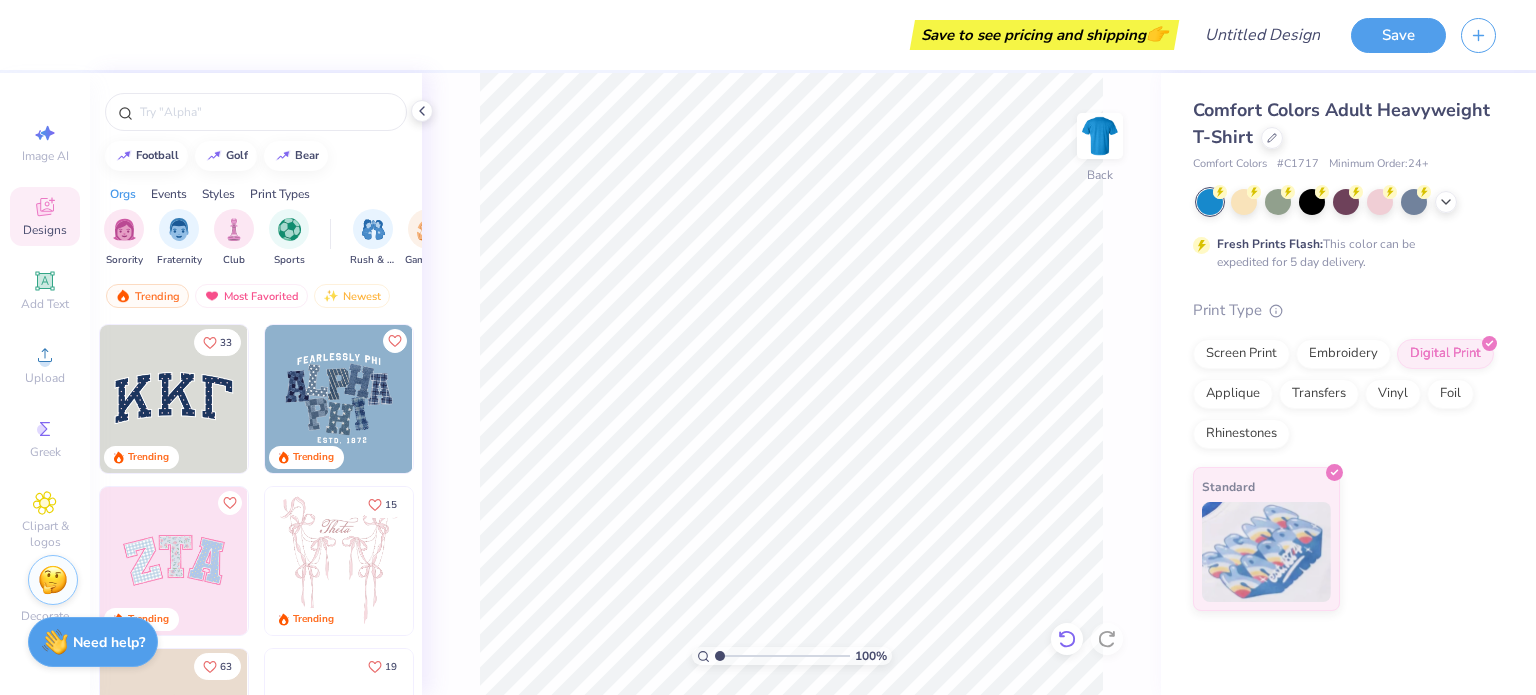 click 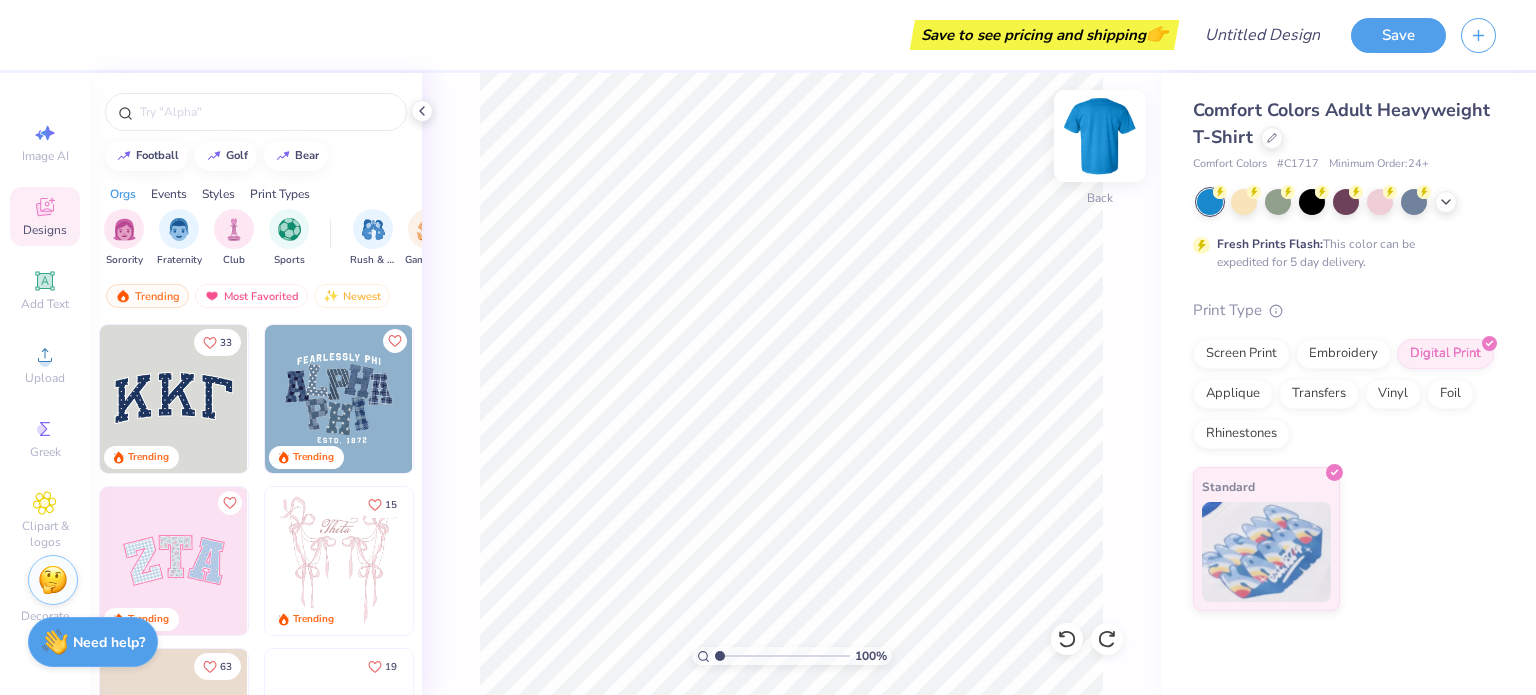 click at bounding box center [1100, 136] 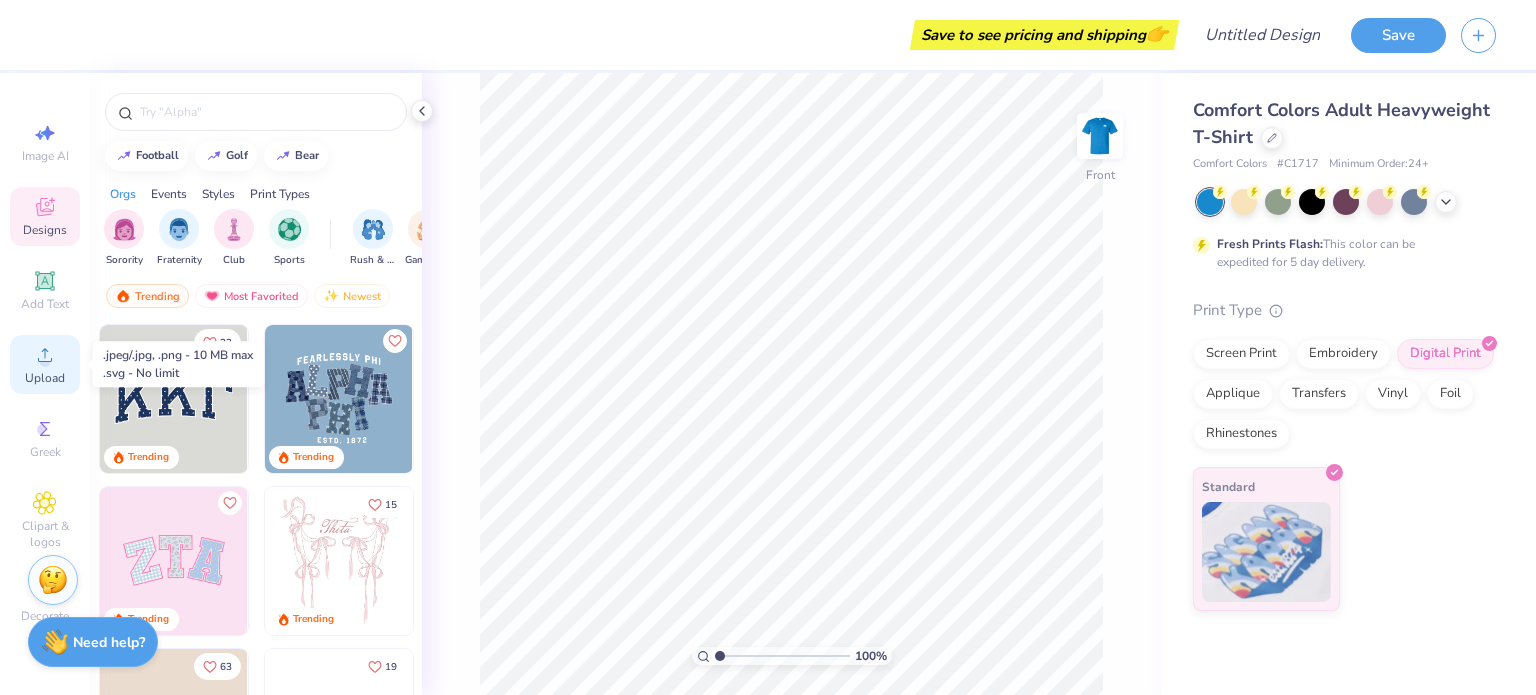 click on "Upload" at bounding box center (45, 378) 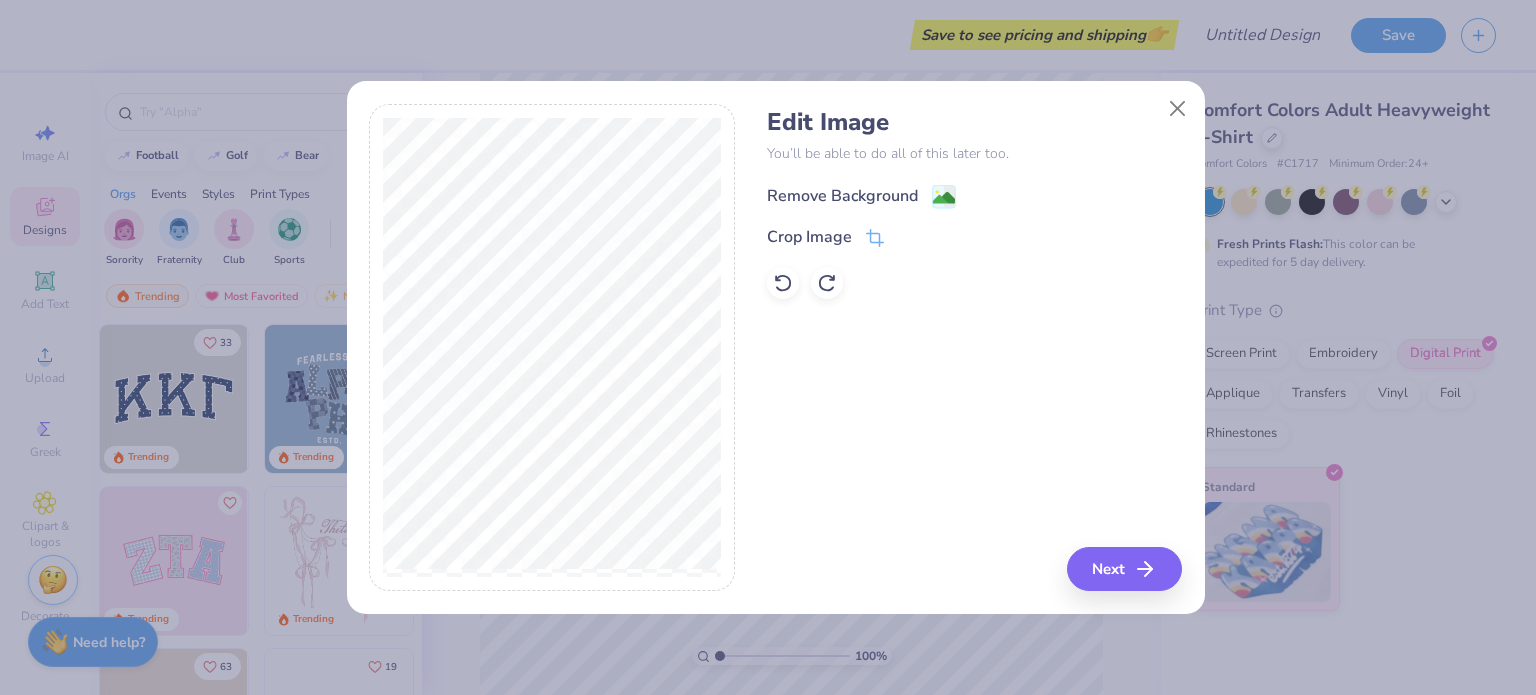 click on "Remove Background" at bounding box center [842, 196] 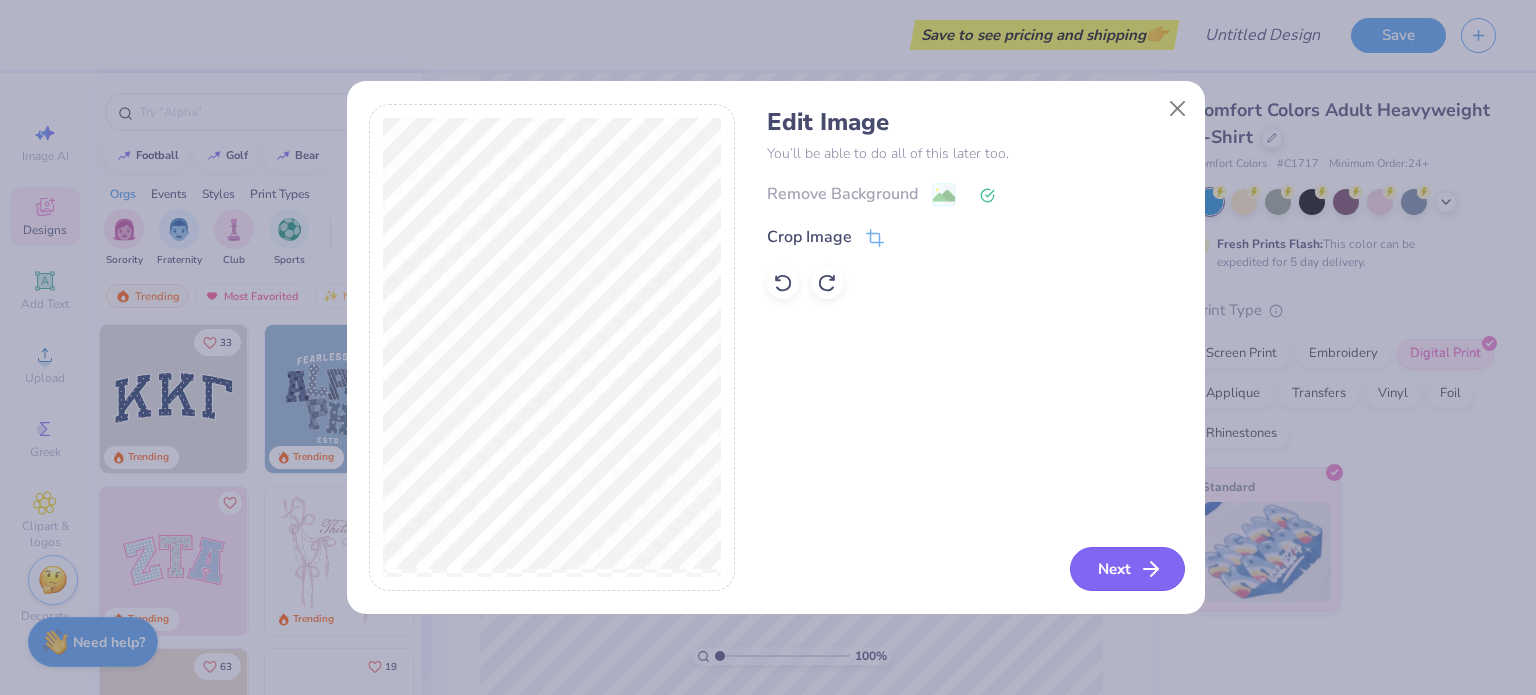 click on "Next" at bounding box center (1127, 569) 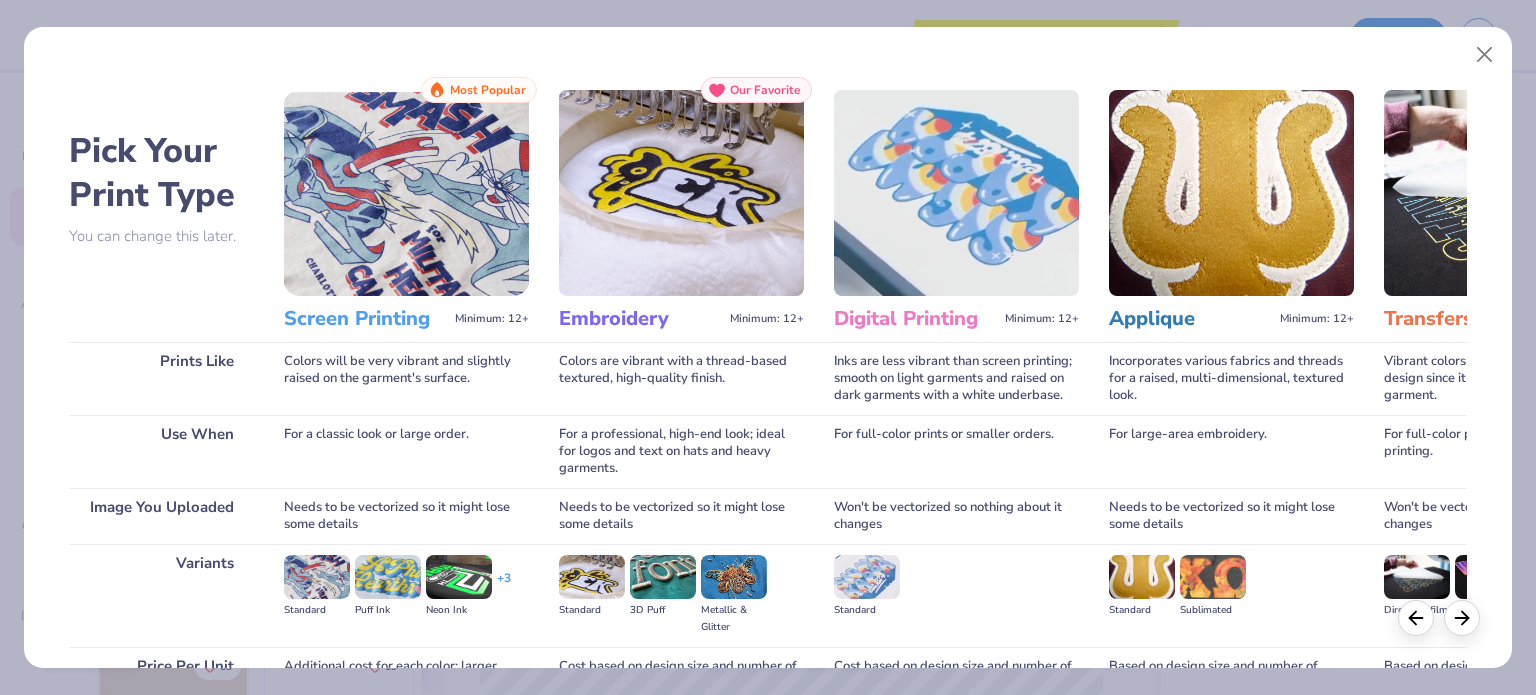 click at bounding box center [956, 193] 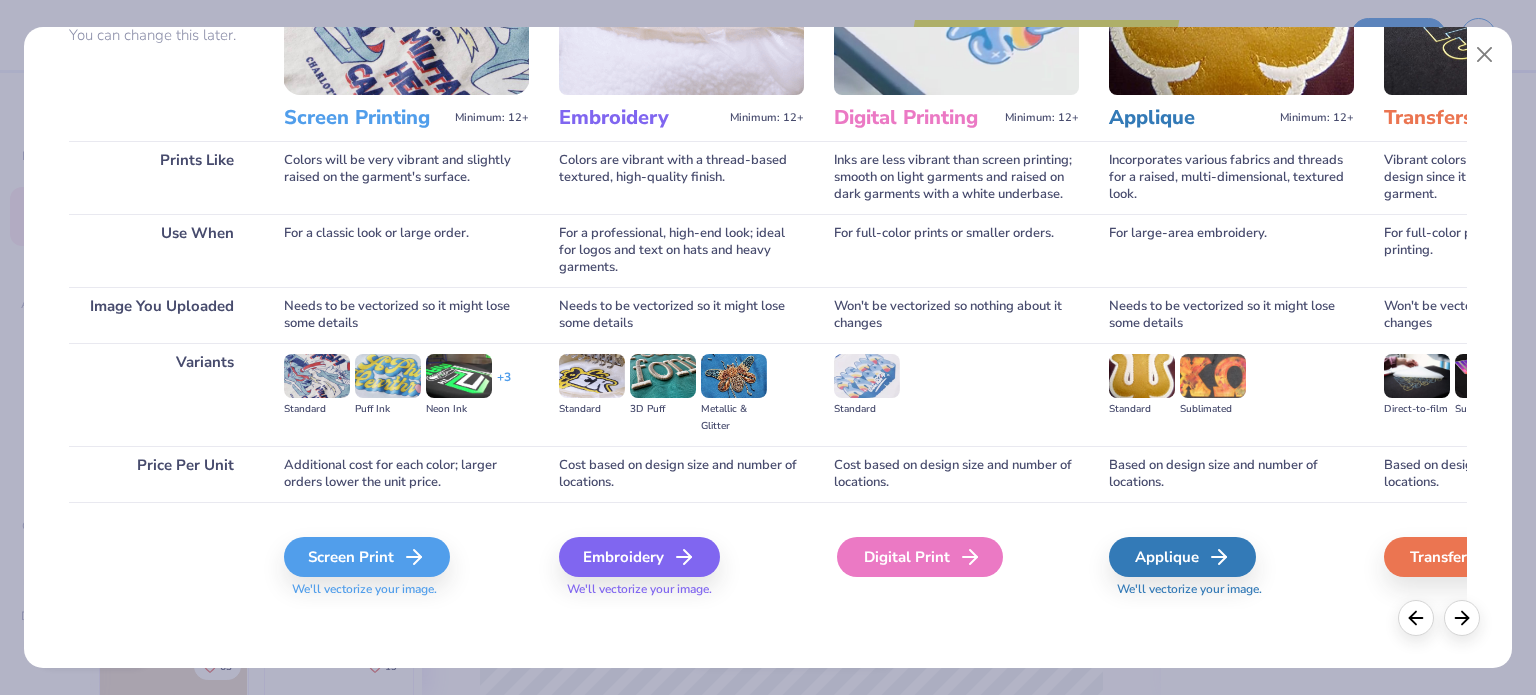 click on "Digital Print" at bounding box center (920, 557) 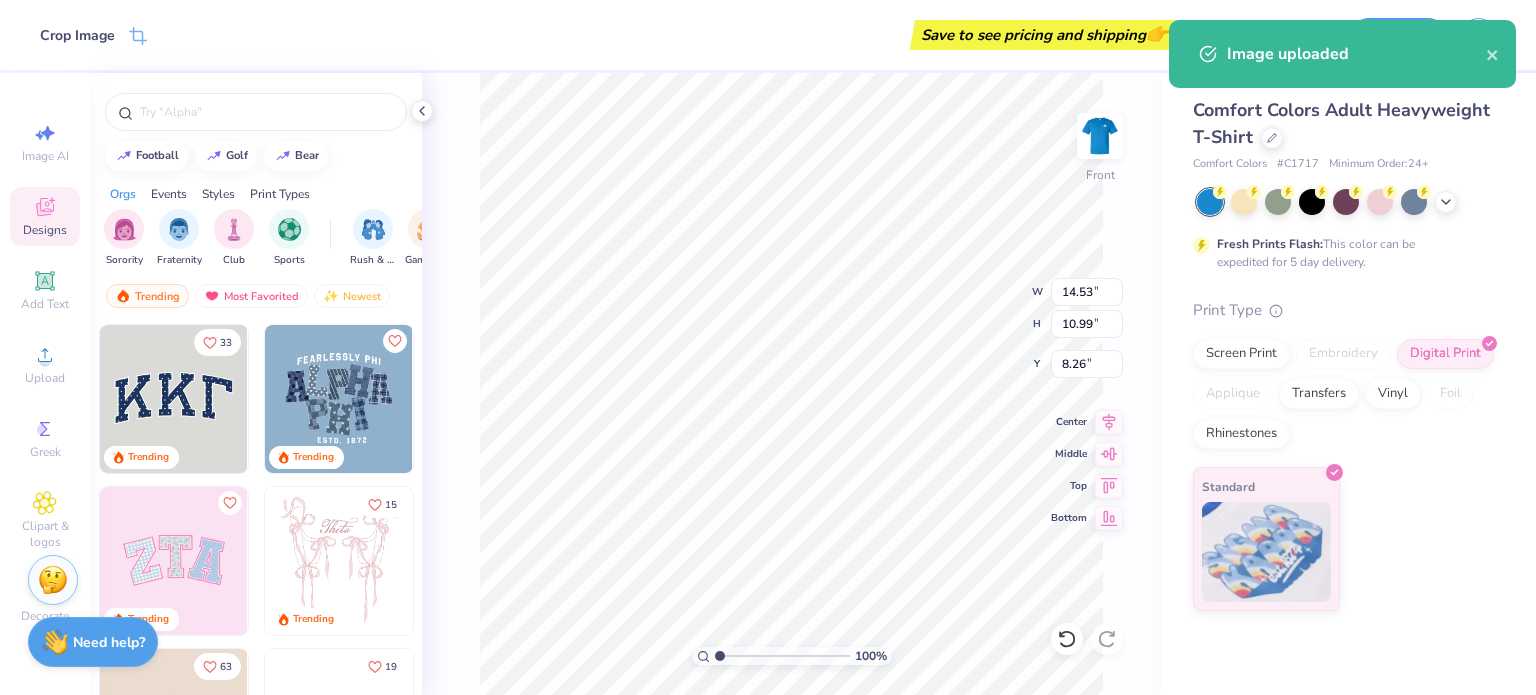 type on "11.31" 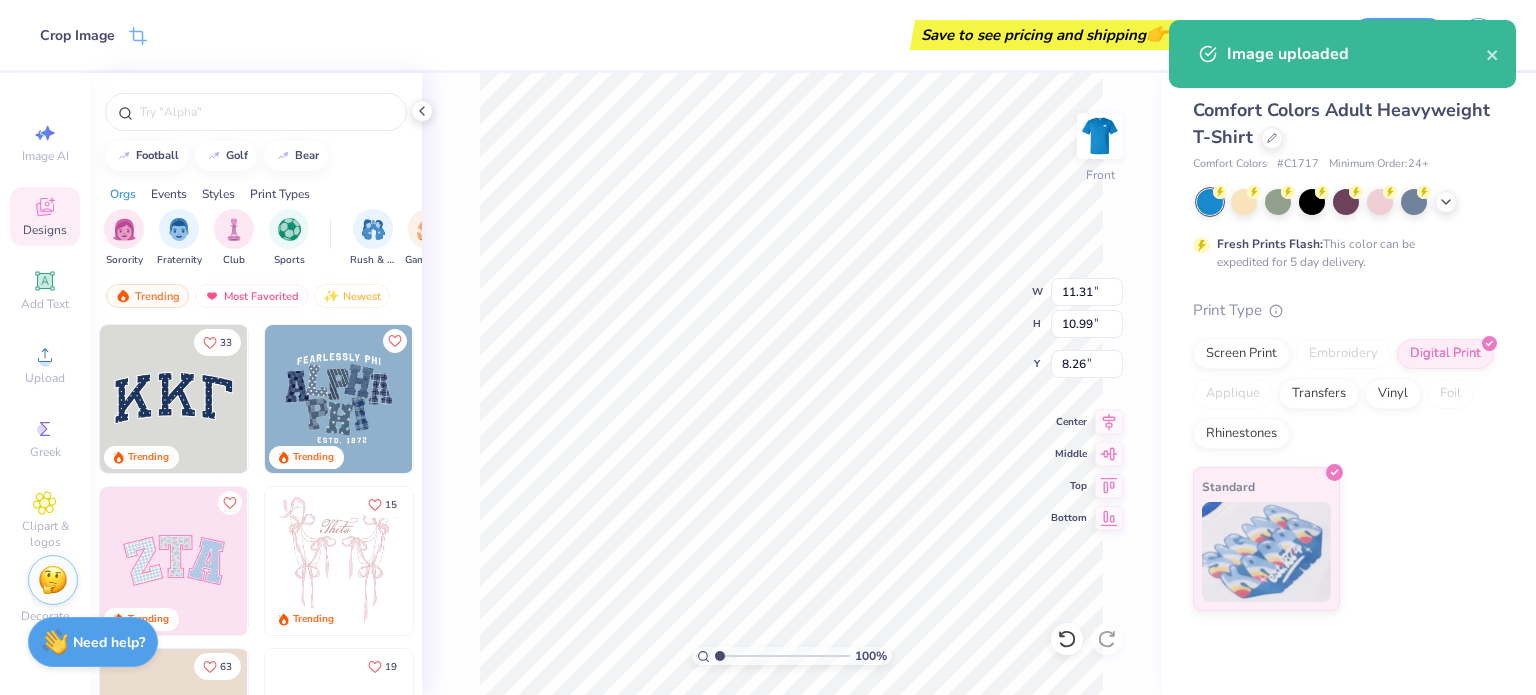 type on "8.55" 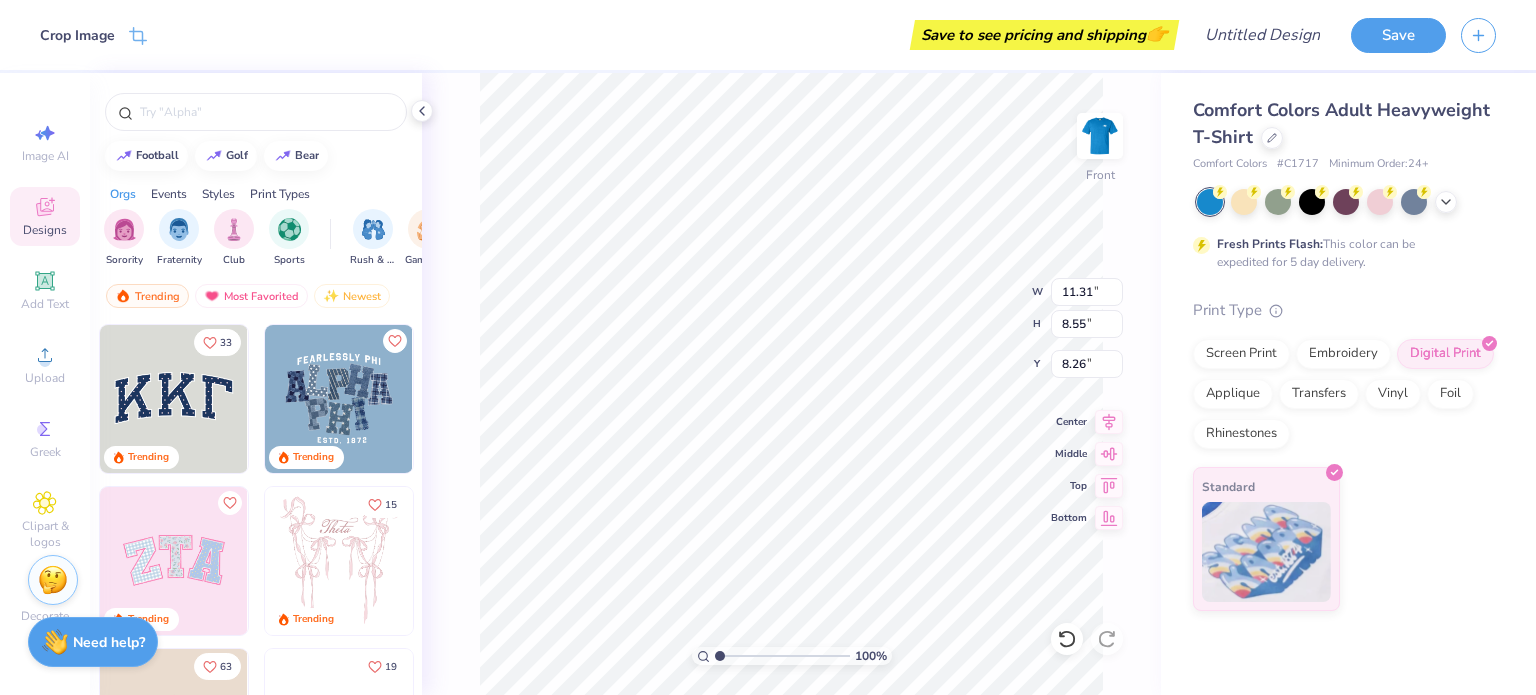 type on "2.70" 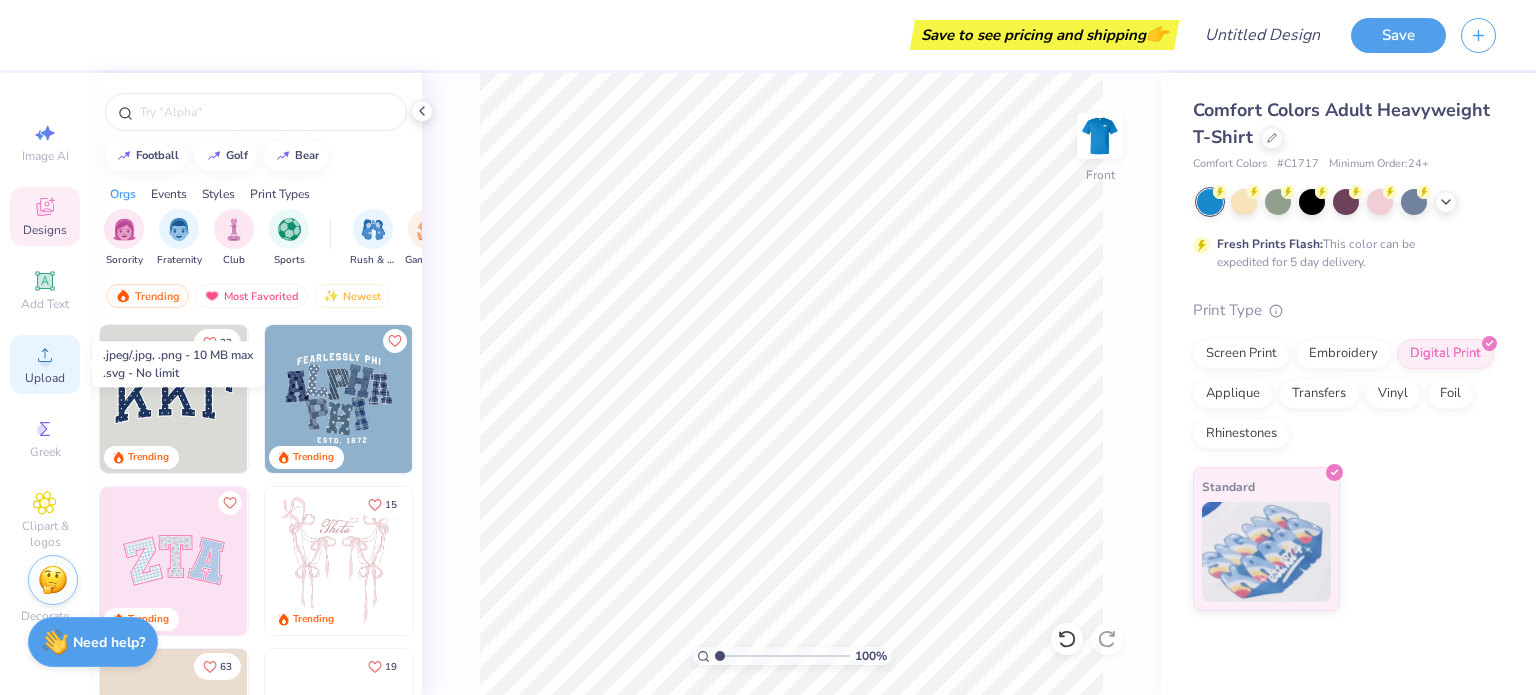 click on "Upload" at bounding box center (45, 364) 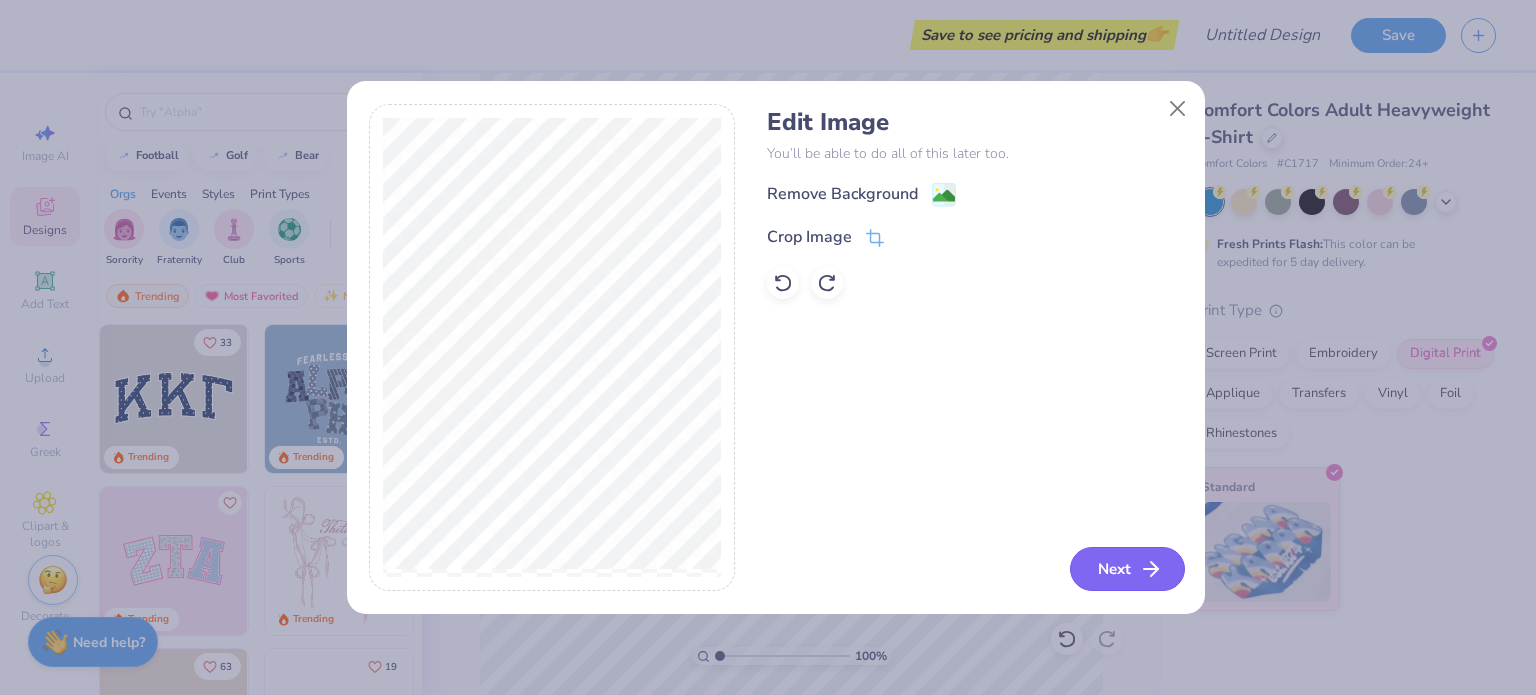 click on "Next" at bounding box center (1127, 569) 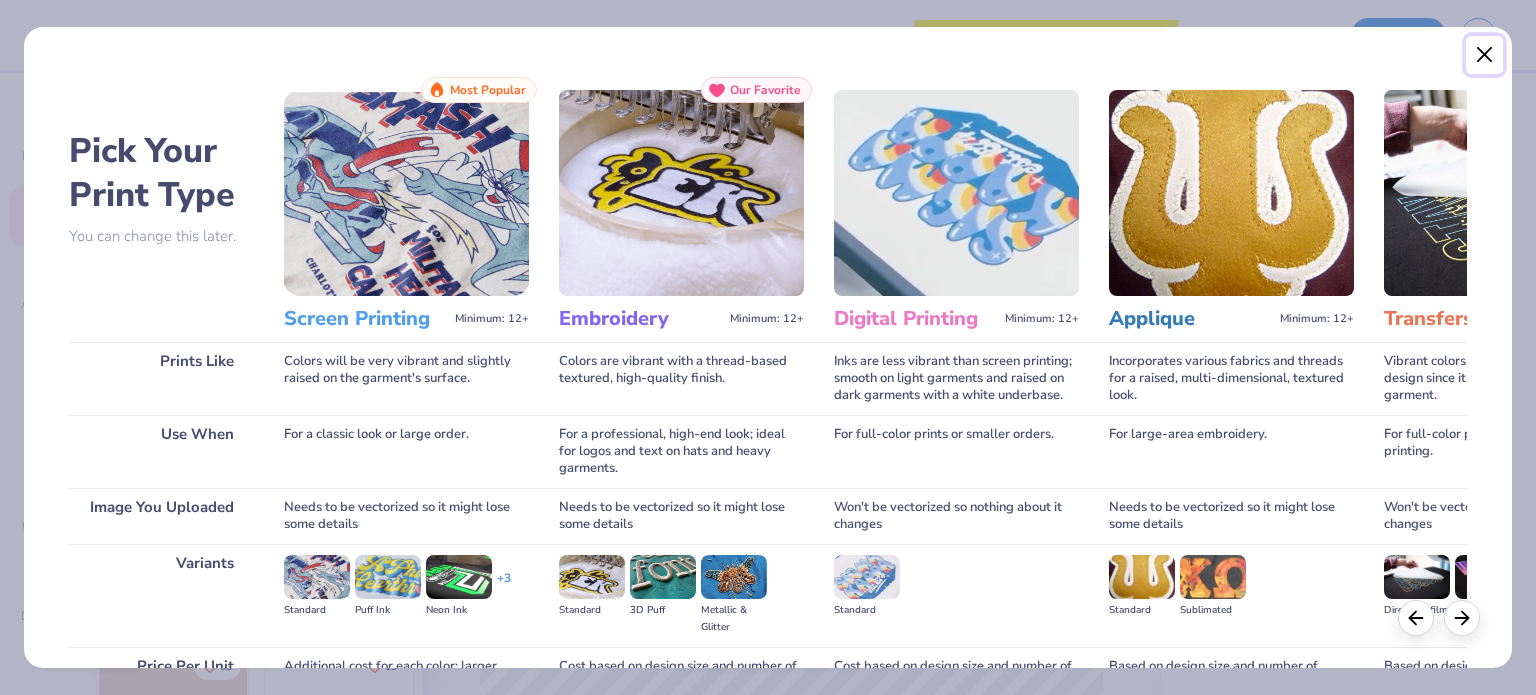 click at bounding box center [1485, 55] 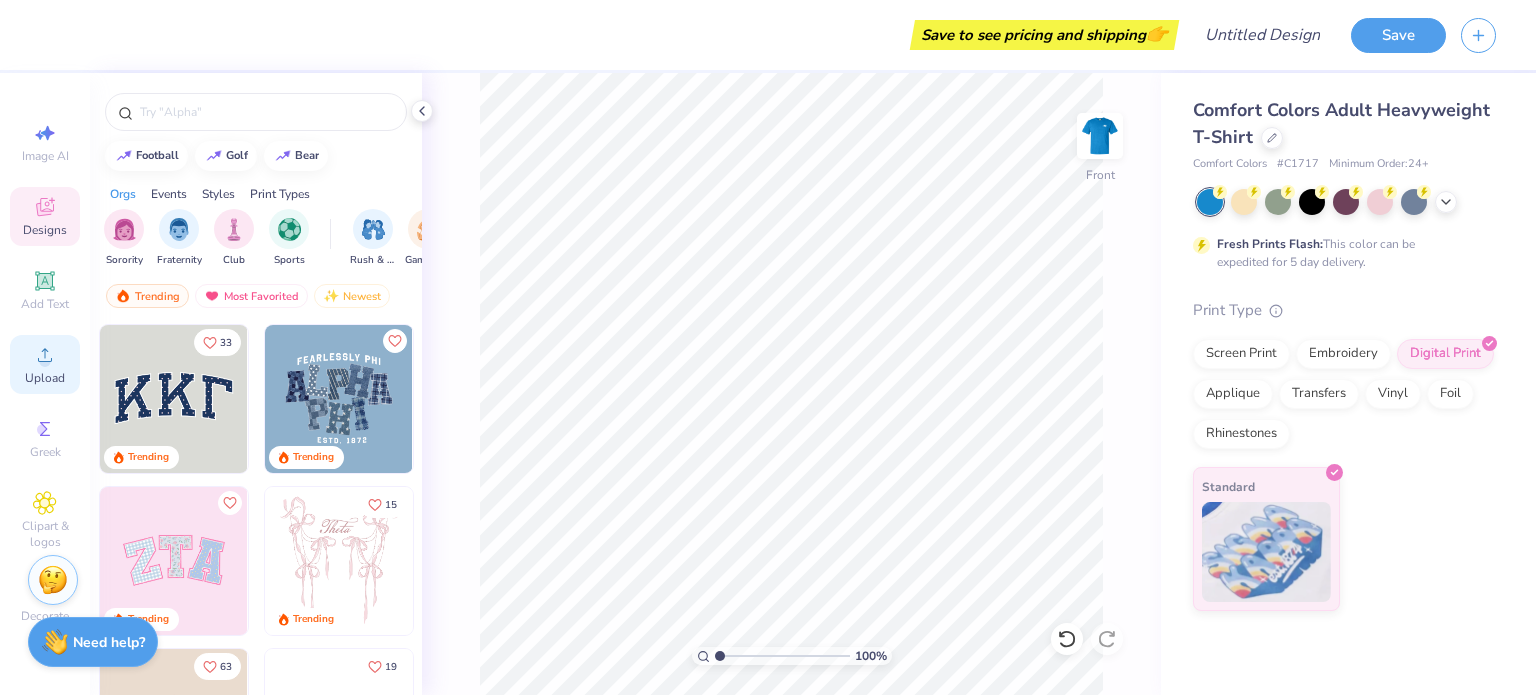click on "Upload" at bounding box center (45, 364) 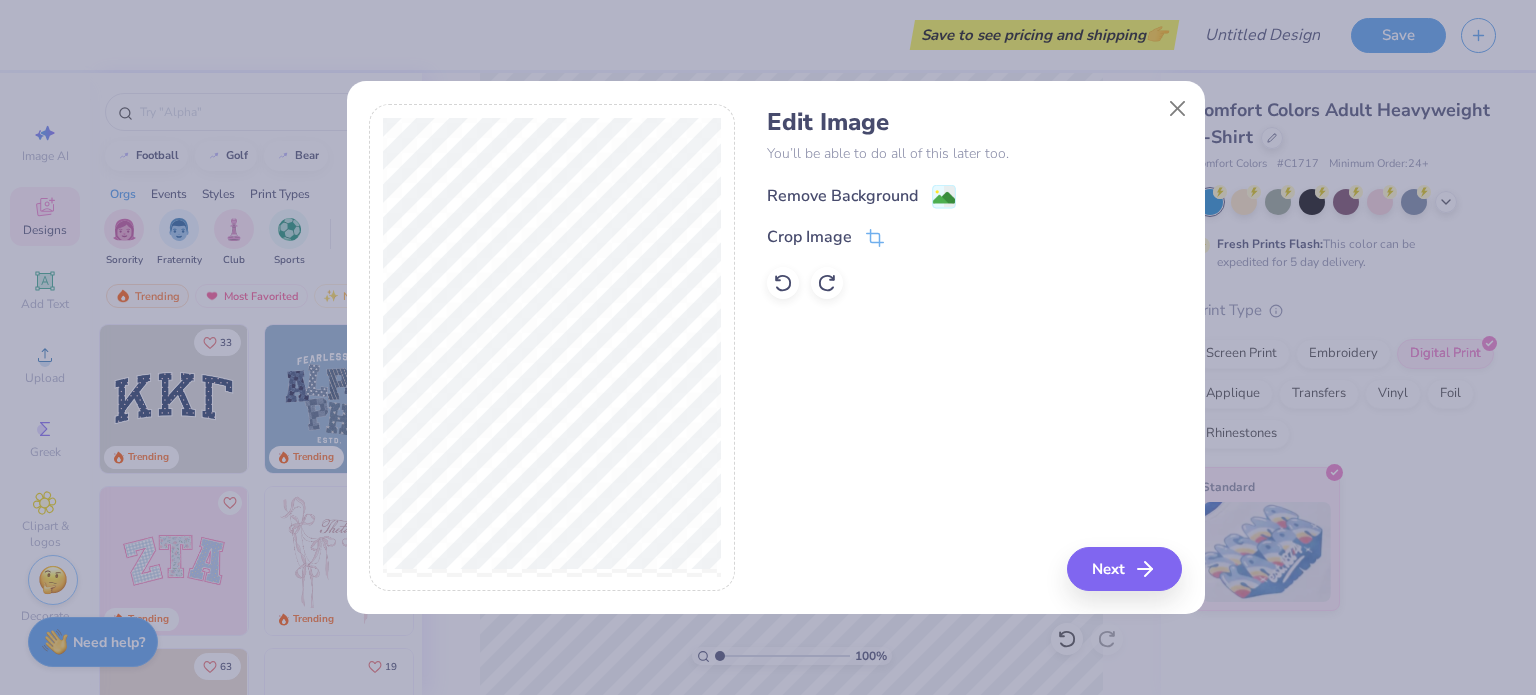 click on "Remove Background" at bounding box center [842, 196] 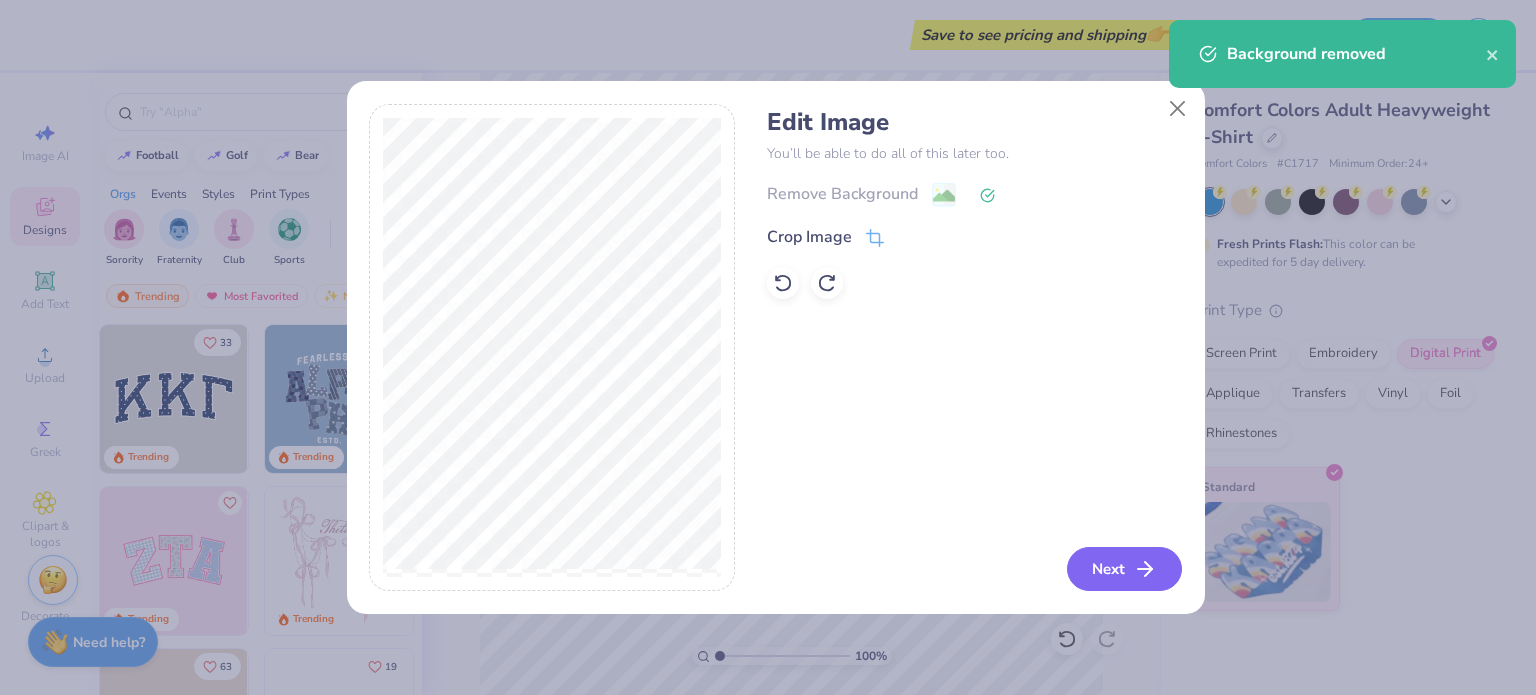 click on "Next" at bounding box center [1124, 569] 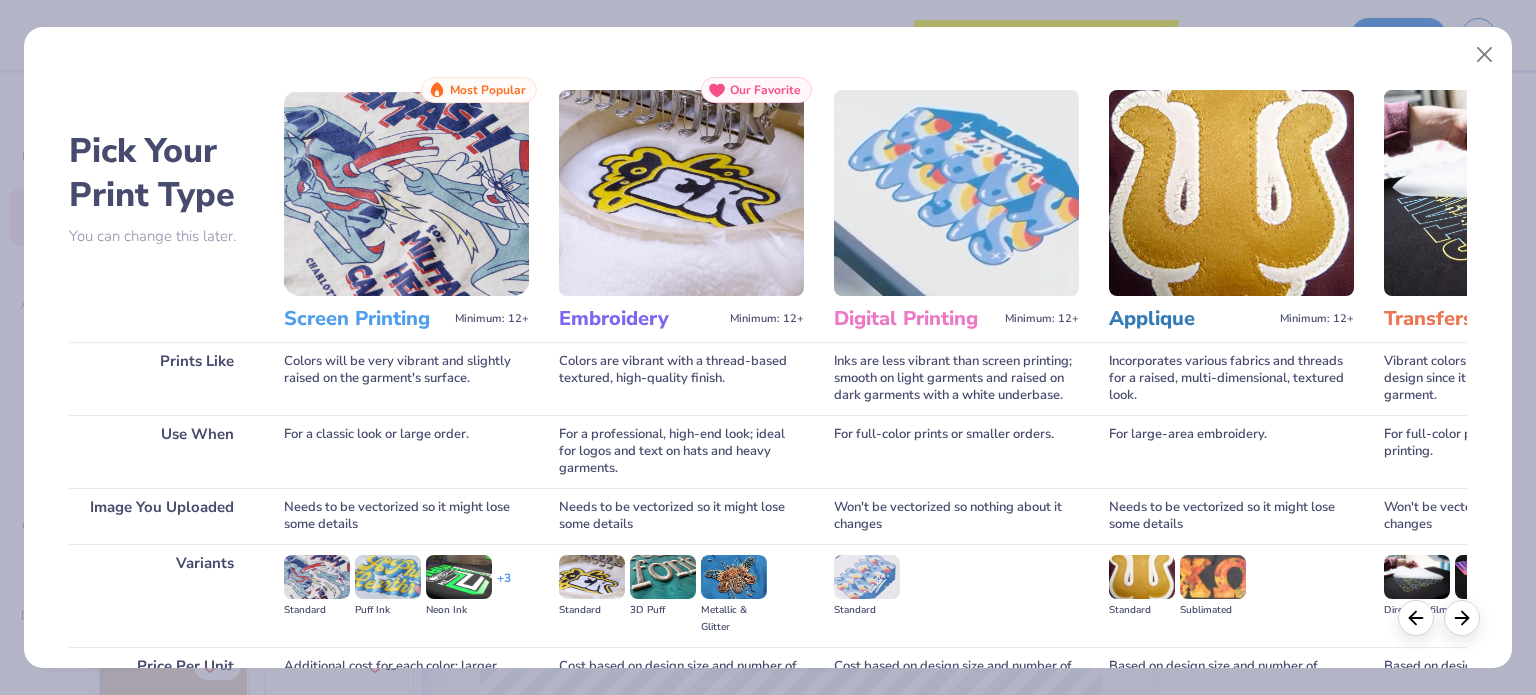 click on "Screen Printing" at bounding box center (365, 319) 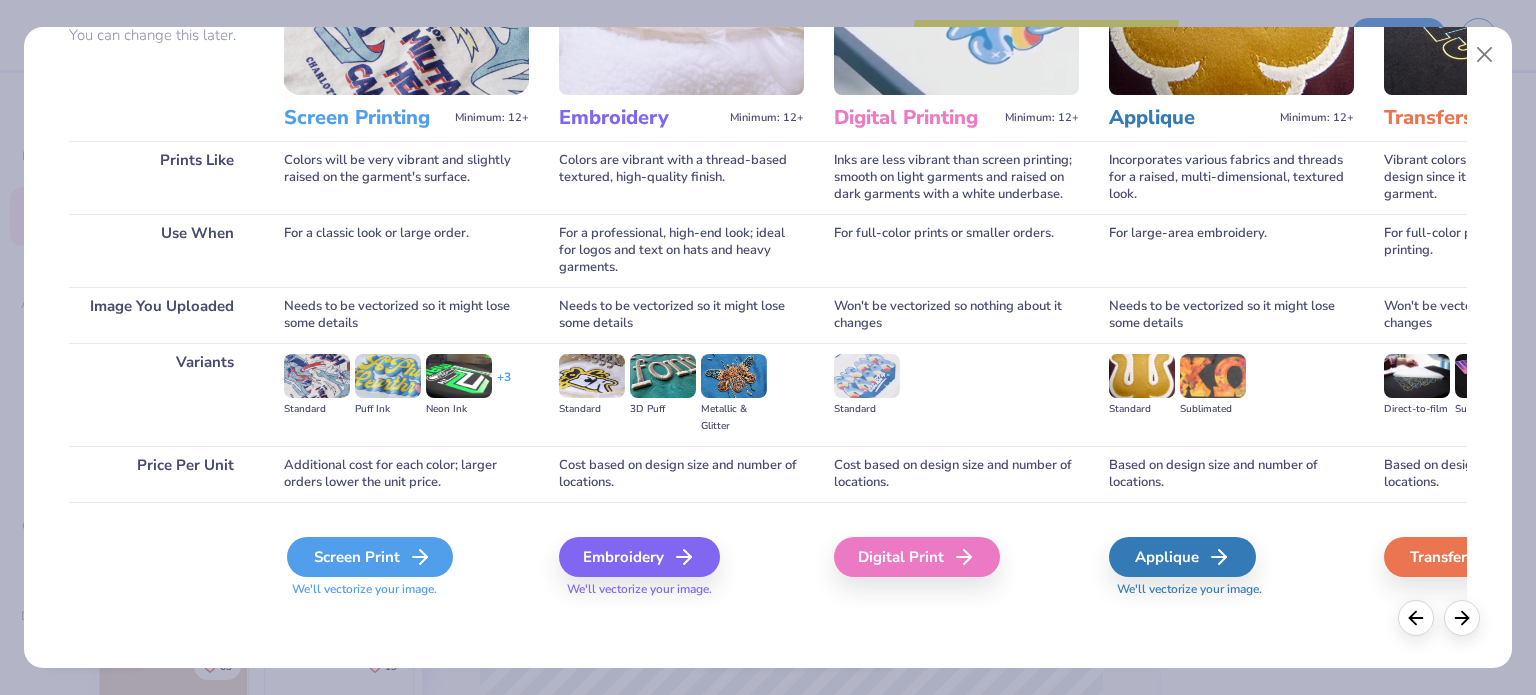 click on "Screen Print" at bounding box center (370, 557) 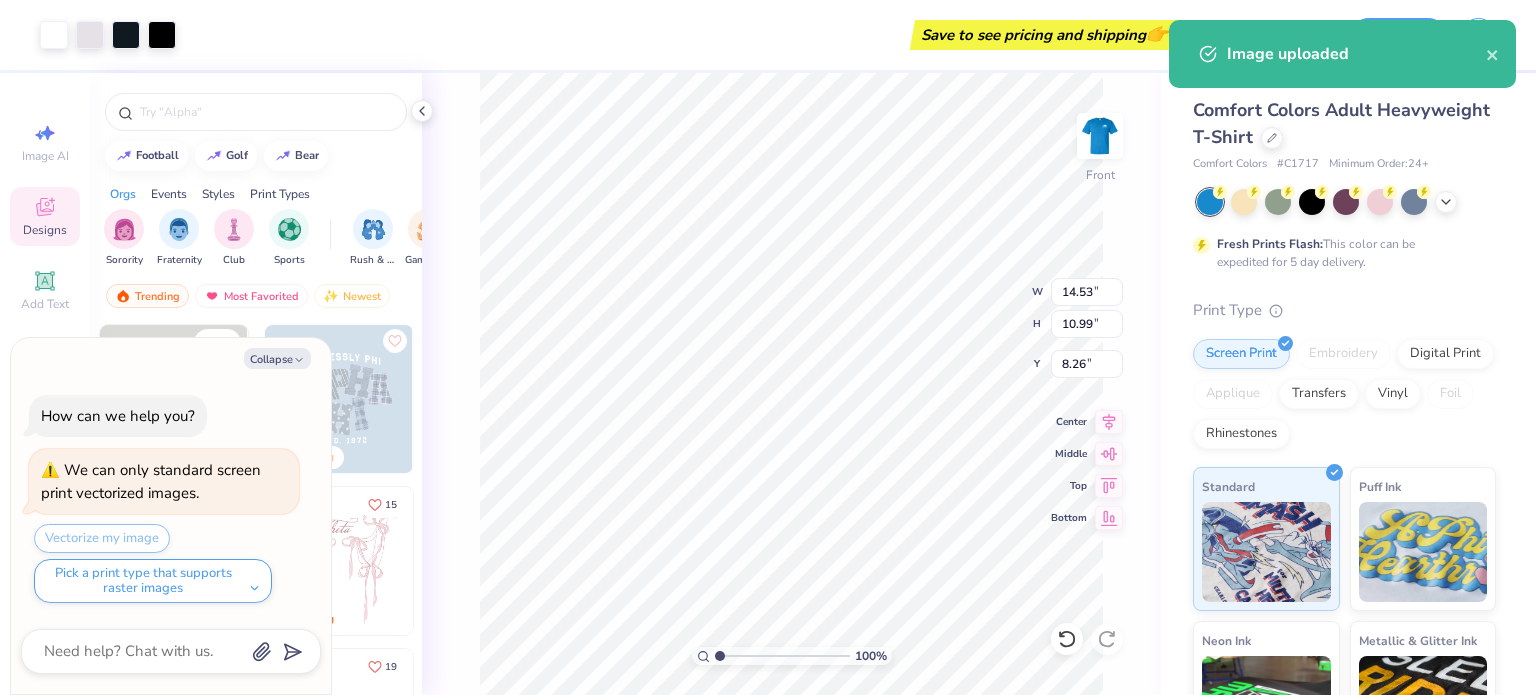click on "Art colors Save to see pricing and shipping  👉 Design Title Save Image AI Designs Add Text Upload Greek Clipart & logos Decorate football golf bear Orgs Events Styles Print Types Sorority Fraternity Club Sports Rush & Bid Game Day Parent's Weekend PR & General Philanthropy Big Little Reveal Retreat Date Parties & Socials Spring Break Greek Week Graduation Formal & Semi Holidays Founder’s Day Classic Minimalist Varsity Y2K Typography Cartoons Handdrawn Grunge 60s & 70s 80s & 90s Embroidery Screen Print Applique Digital Print Patches Vinyl Transfers Trending Most Favorited Newest 33 Trending Trending Trending 15 Trending 63 Sophia Donovan Alpha Omicron Pi, Texas A&M University 19 Blake Maguire Kappa Kappa Gamma, University of Virginia 14 Trending 11 Gavin Wallace Sigma Alpha Epsilon, University of Colorado Boulder 100  % Front W 14.53 14.53 " H 10.99 10.99 " Y 8.26 8.26 " Center Middle Top Bottom Comfort Colors Adult Heavyweight T-Shirt Comfort Colors # C1717 Minimum Order:  24 +" at bounding box center [768, 347] 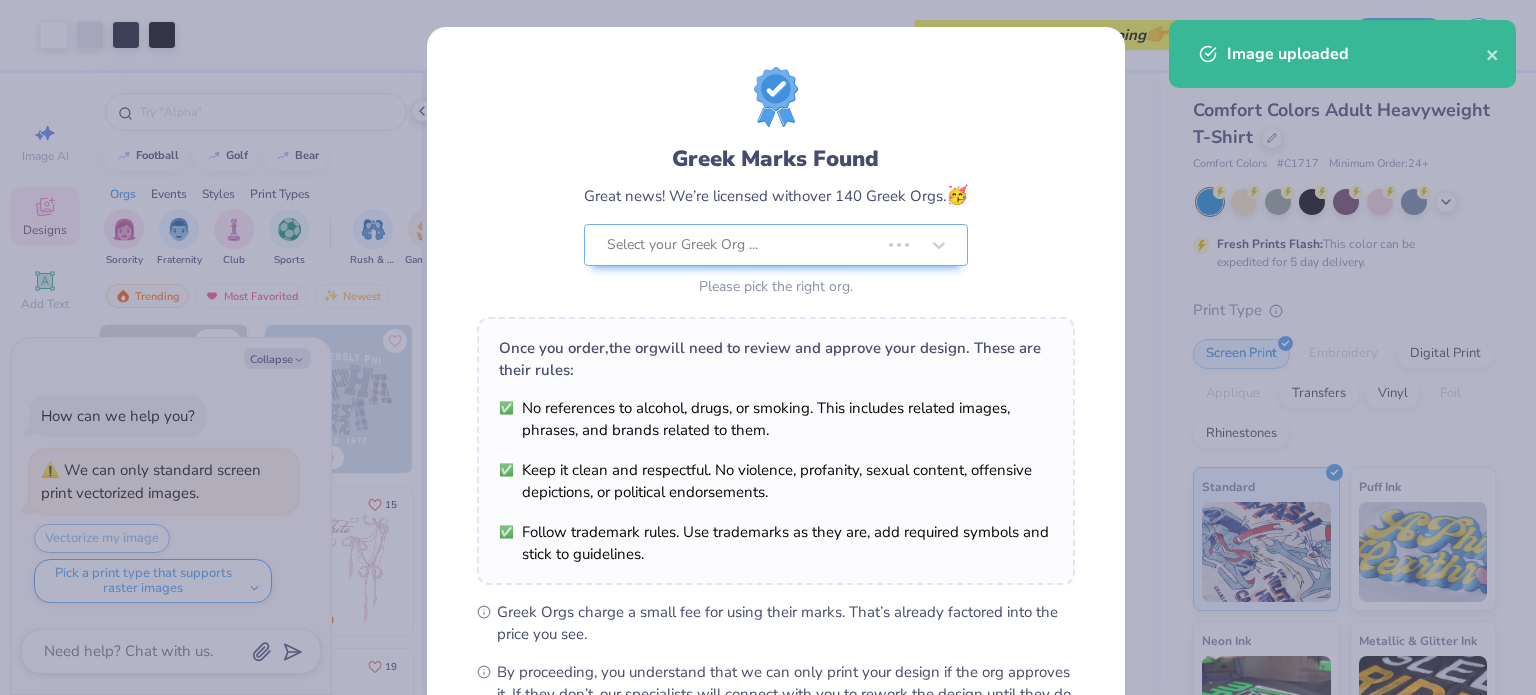 type on "x" 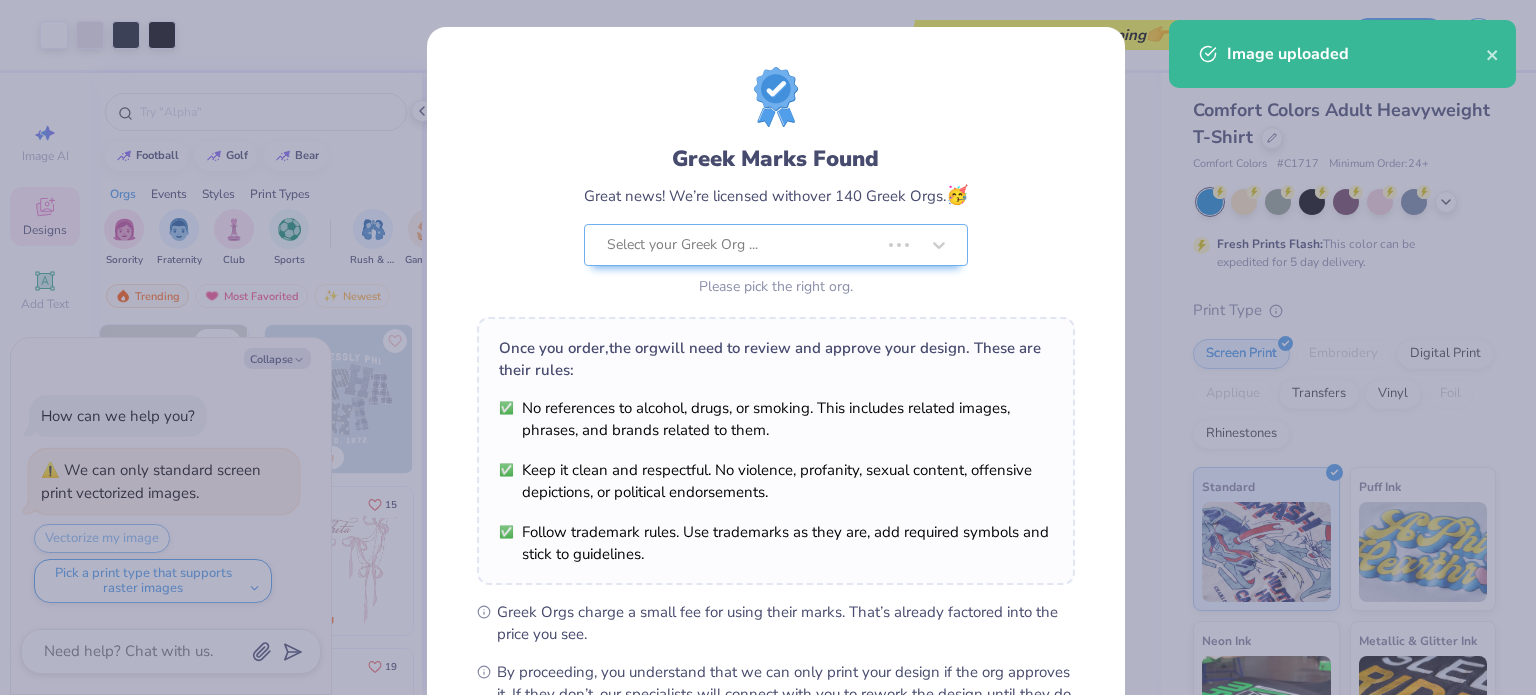 type on "2.76" 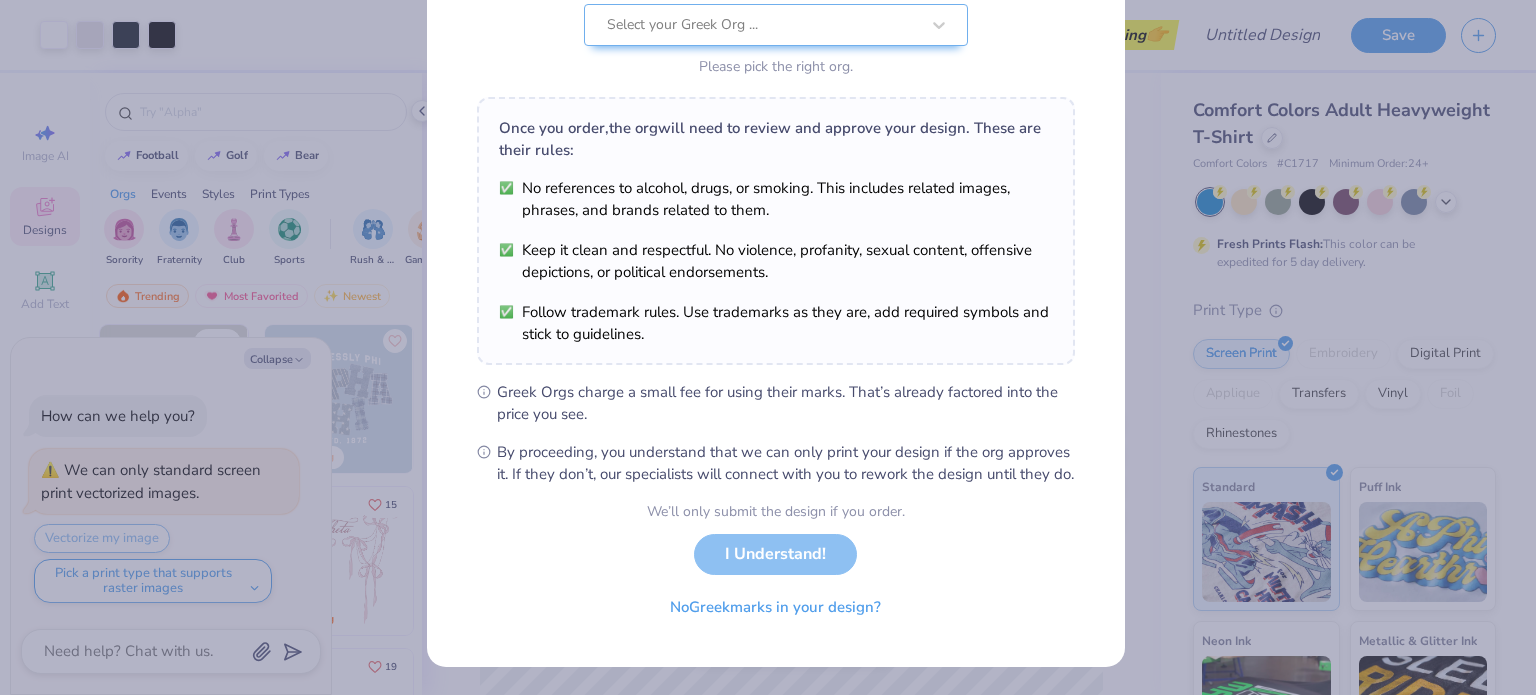 scroll, scrollTop: 239, scrollLeft: 0, axis: vertical 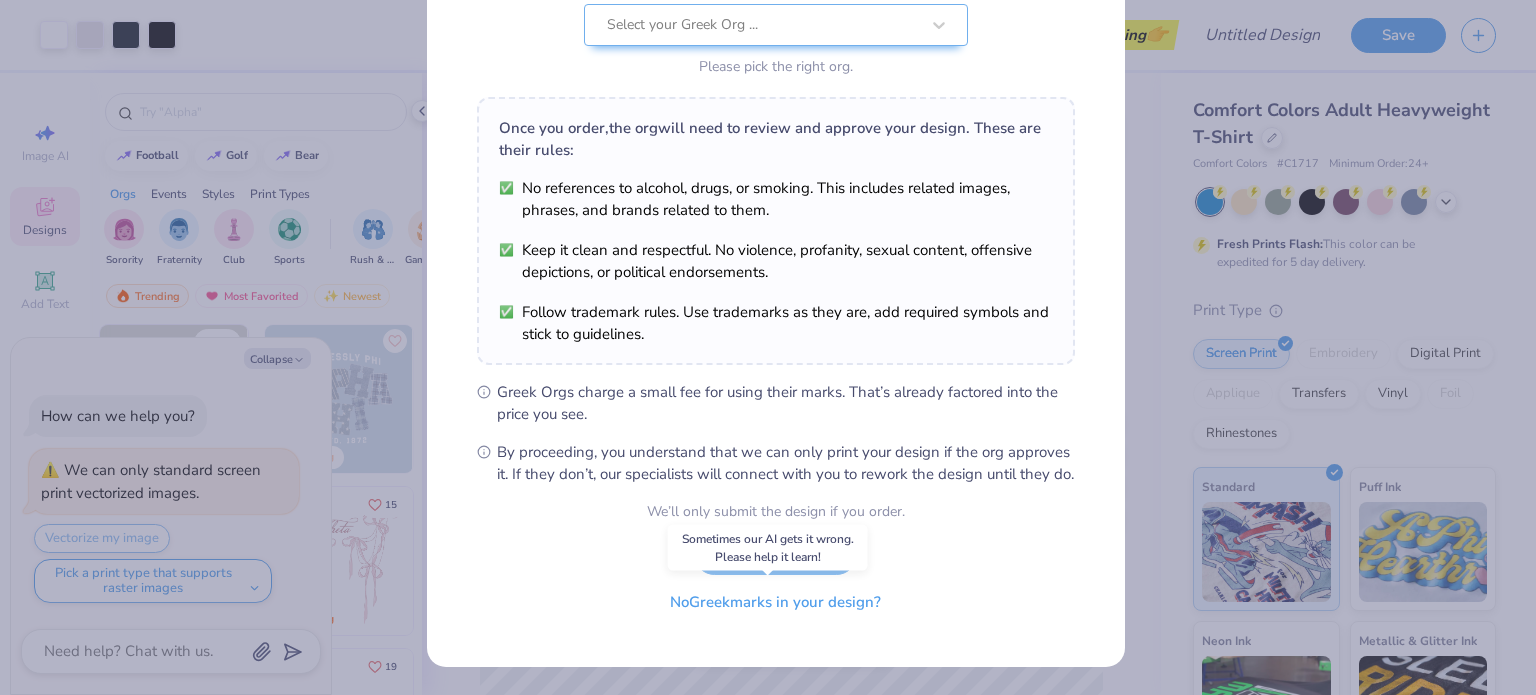 click on "No  Greek  marks in your design?" at bounding box center [775, 602] 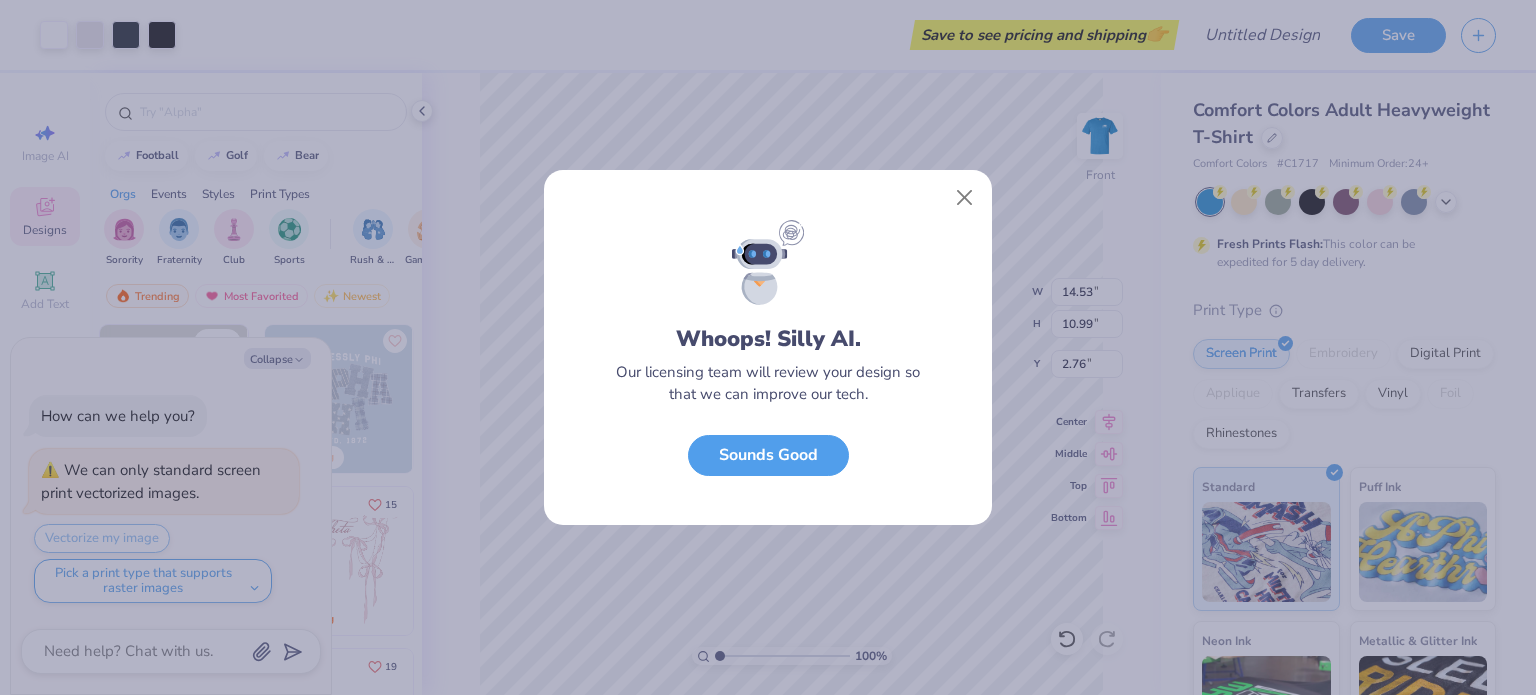 scroll, scrollTop: 0, scrollLeft: 0, axis: both 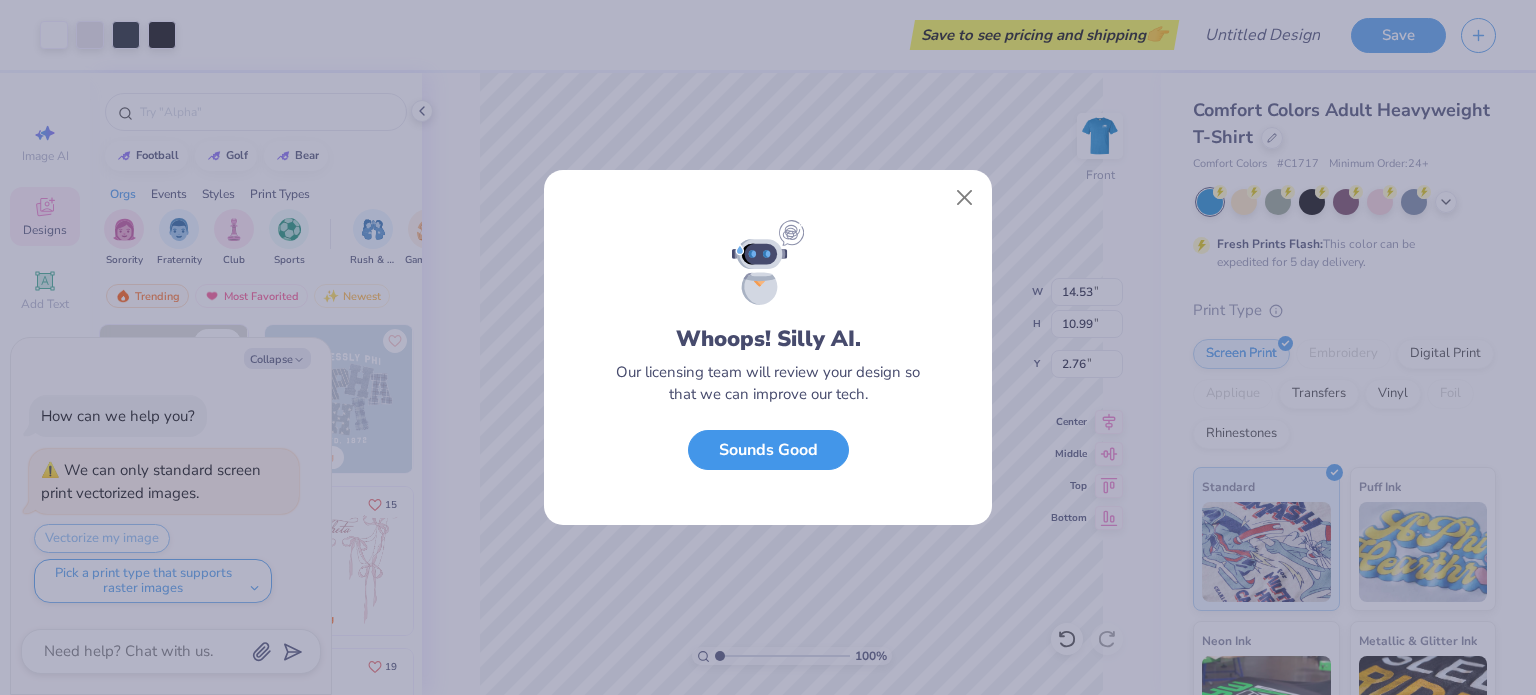 click on "Sounds Good" at bounding box center (768, 450) 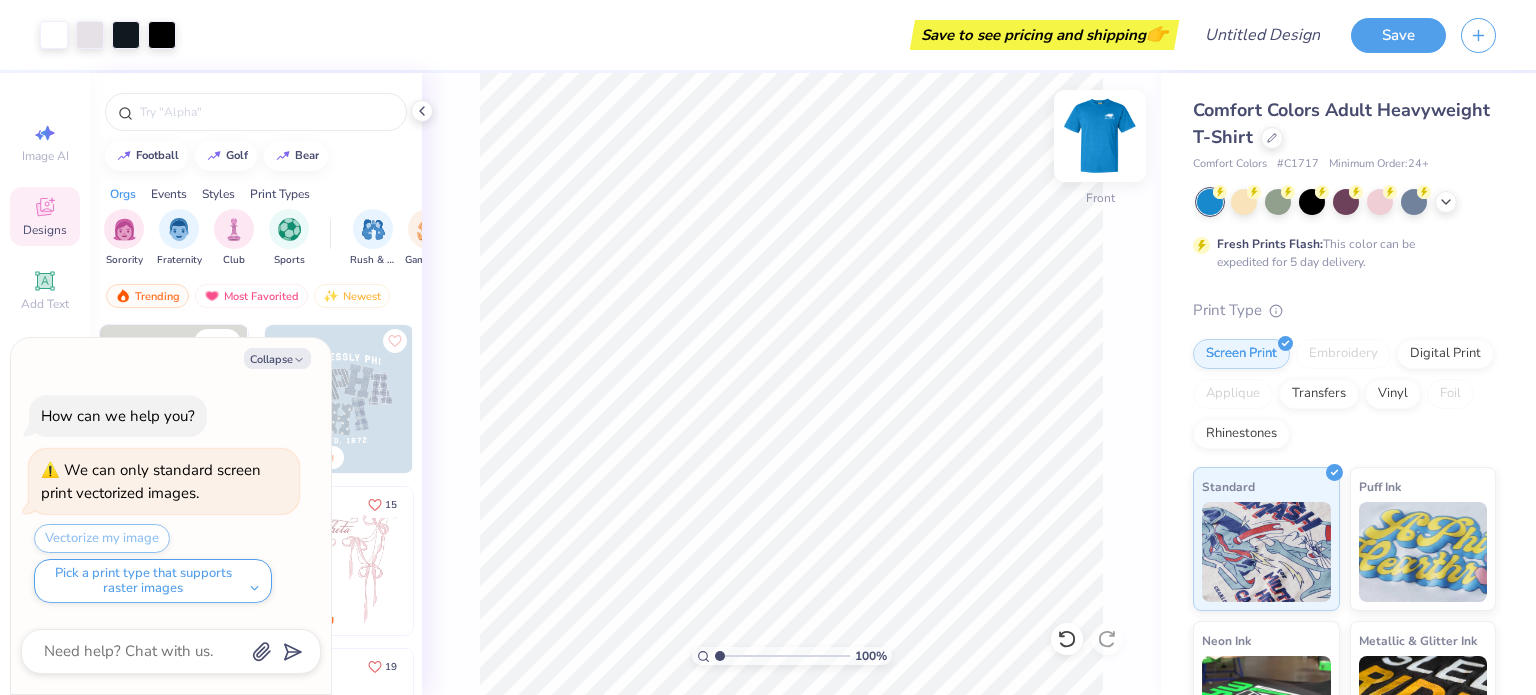click on "Front" at bounding box center [1100, 198] 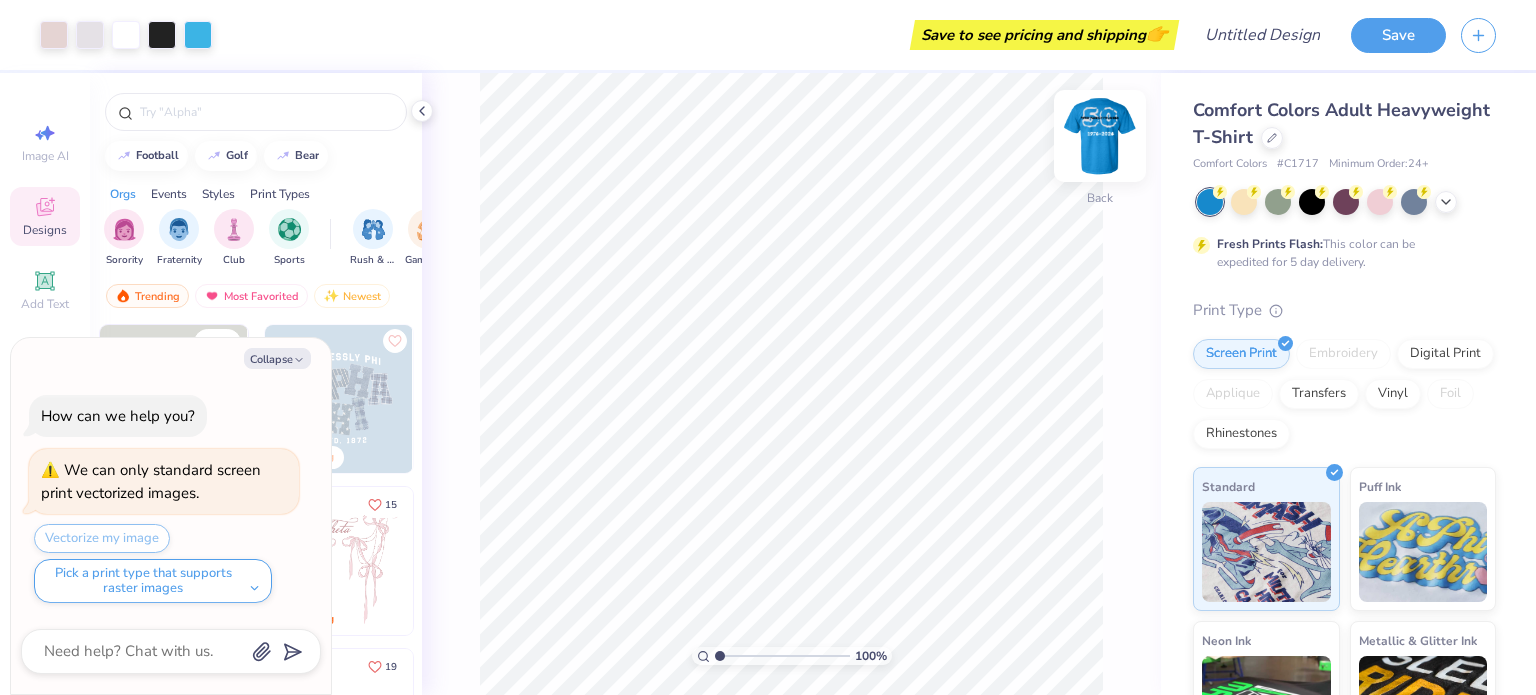 click at bounding box center (1100, 136) 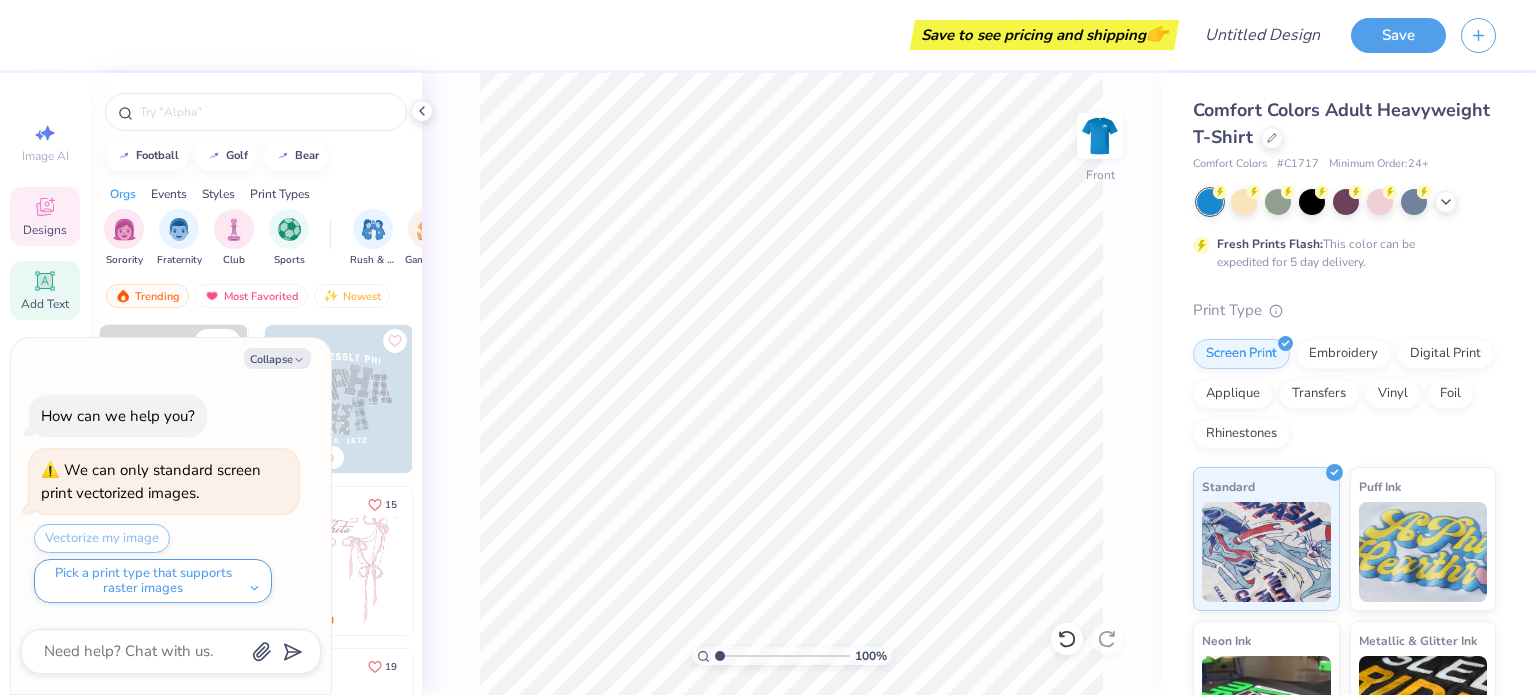 click on "Add Text" at bounding box center (45, 304) 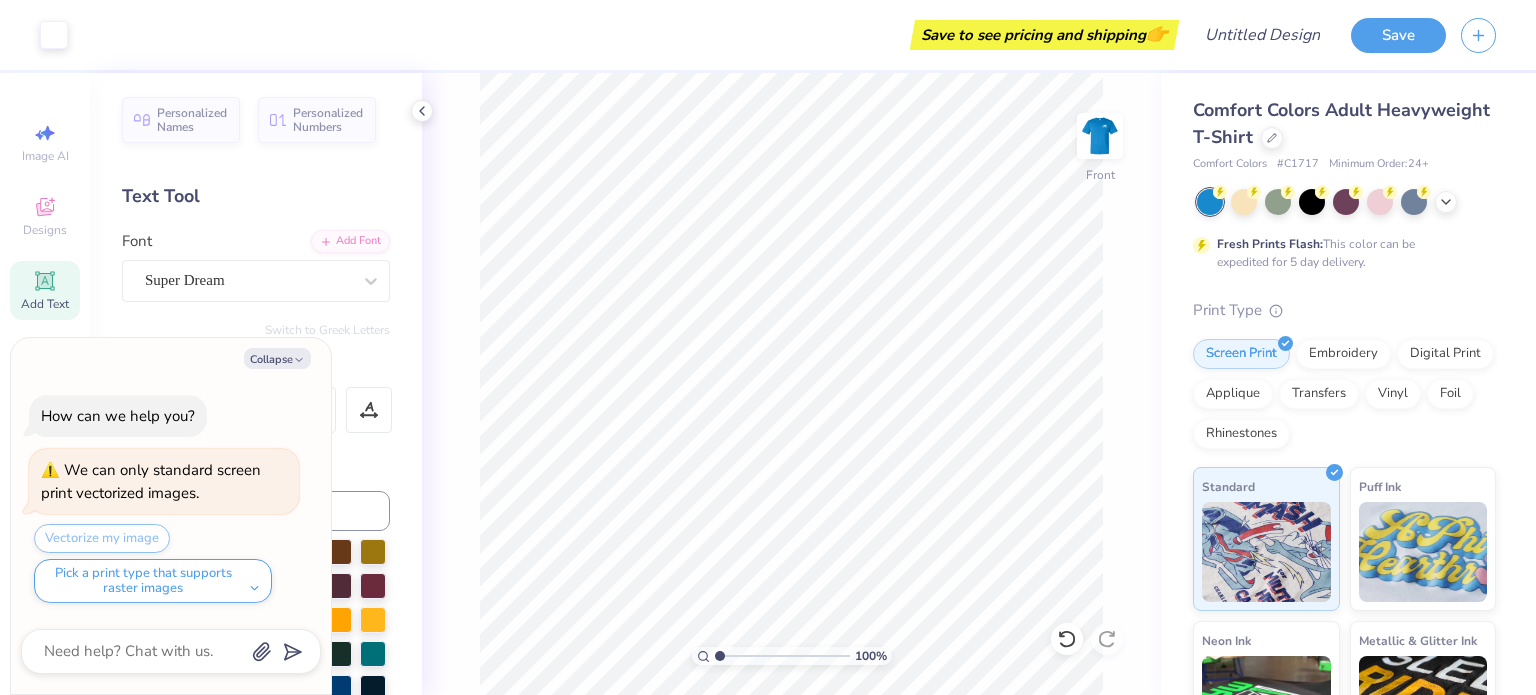 click on "Collapse How can we help you? We can only standard screen print vectorized images. Vectorize my image Pick a print type that supports raster images" at bounding box center [171, 516] 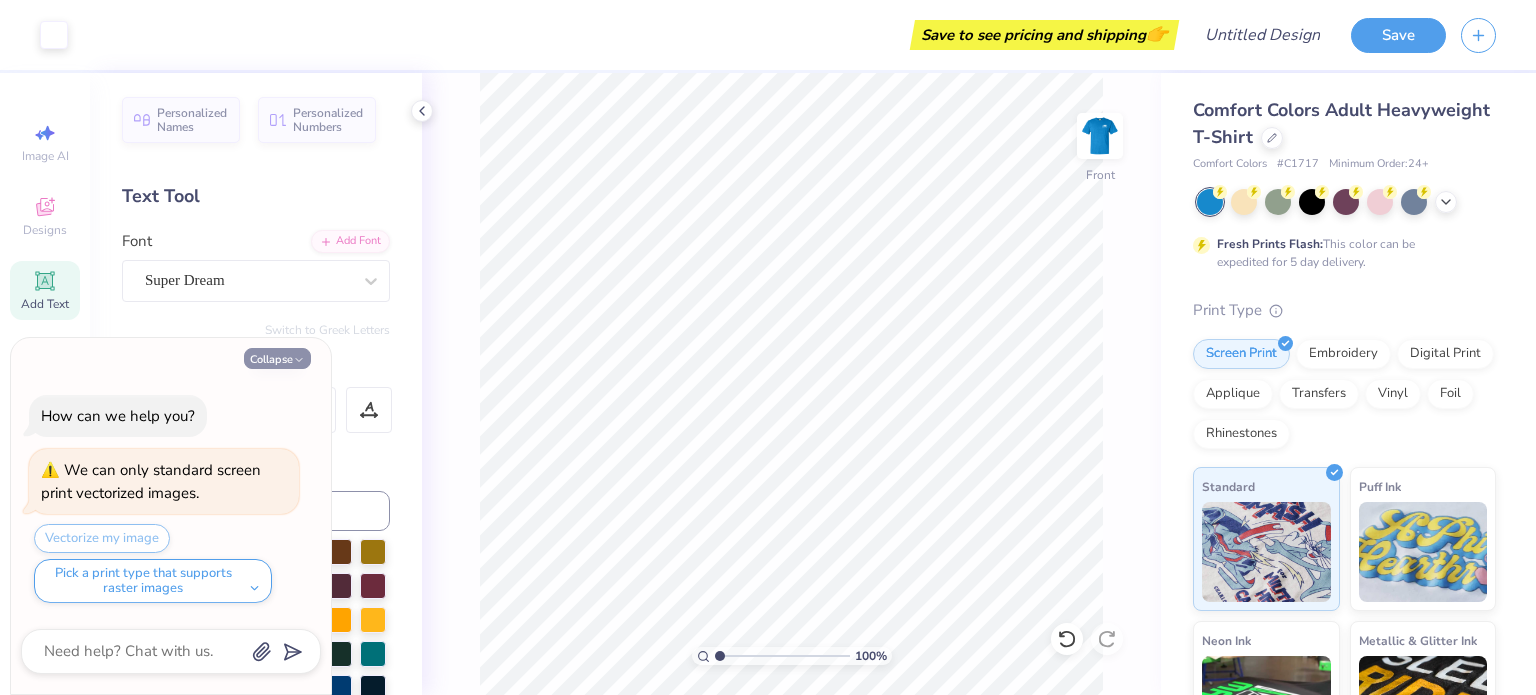 click on "Collapse" at bounding box center [277, 358] 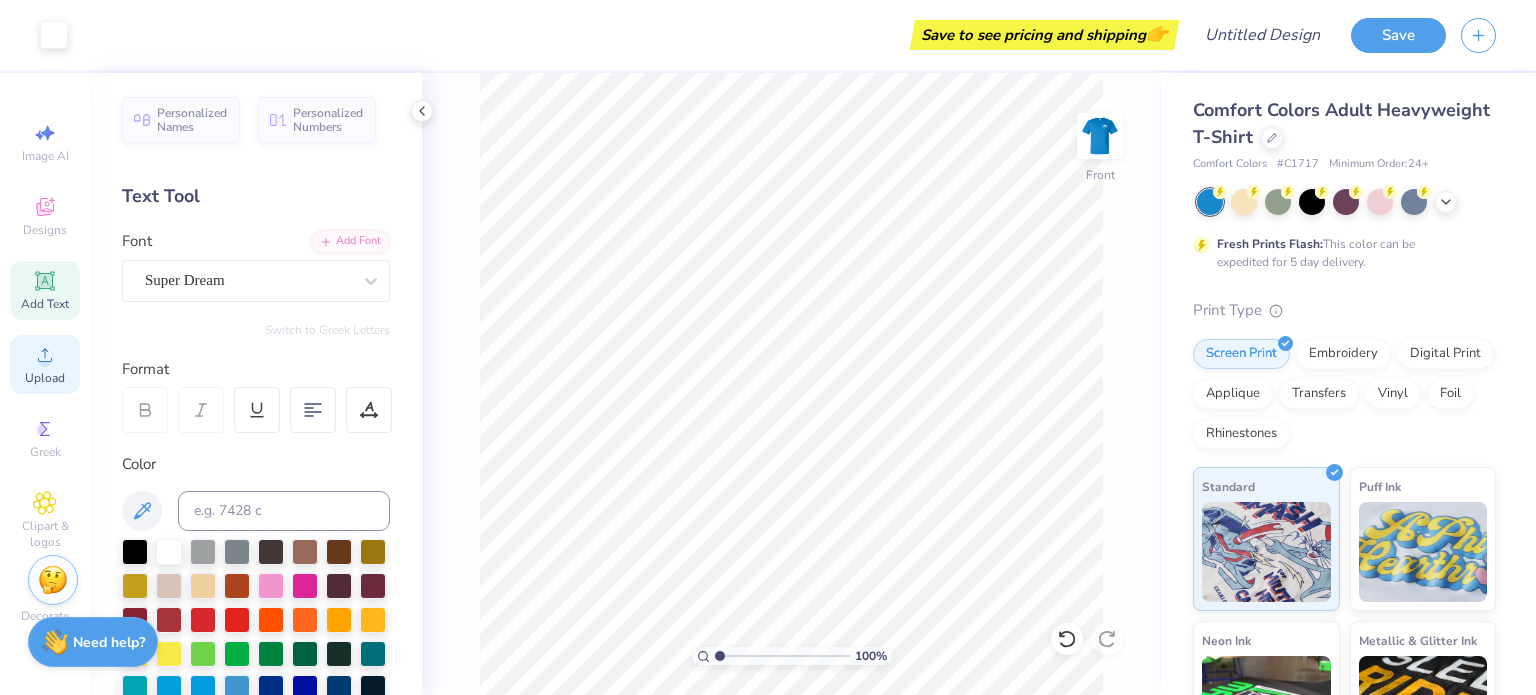 click on "Upload" at bounding box center (45, 364) 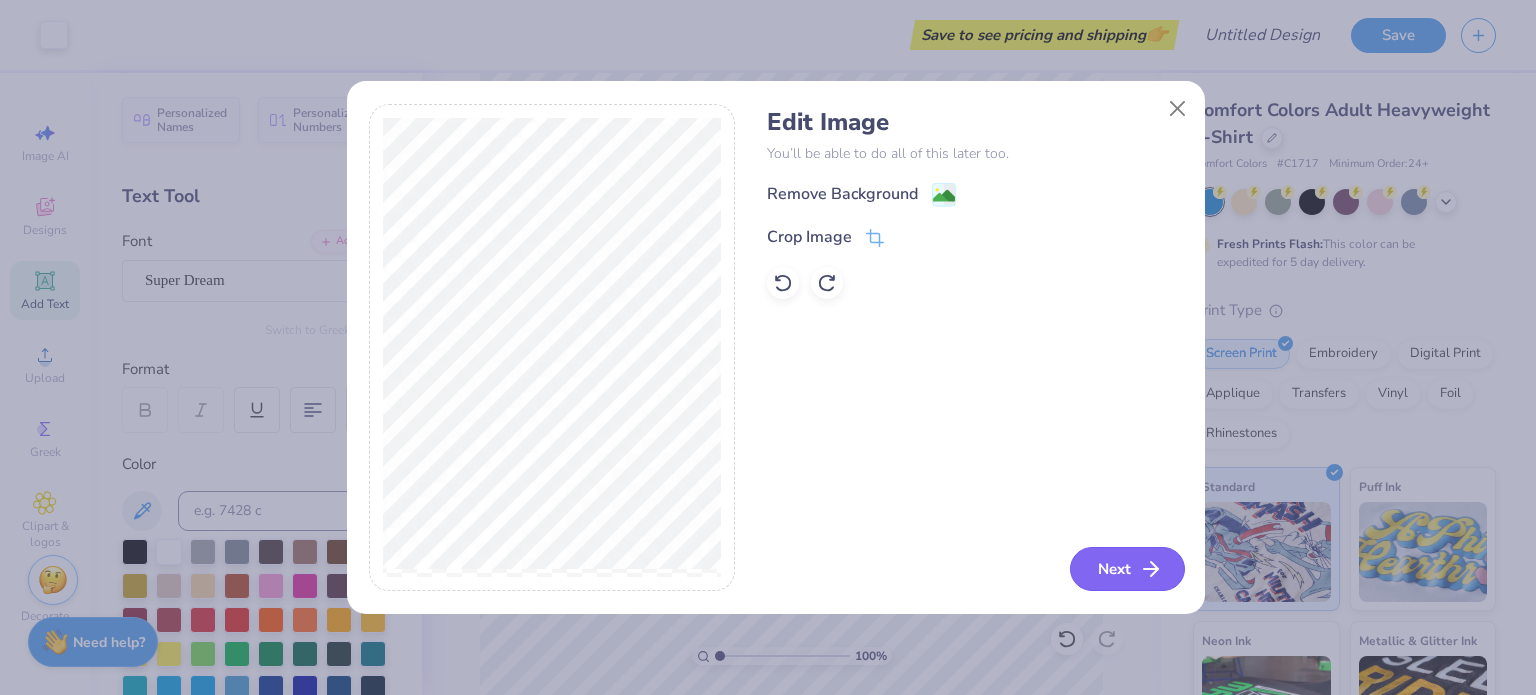 click on "Next" at bounding box center [1127, 569] 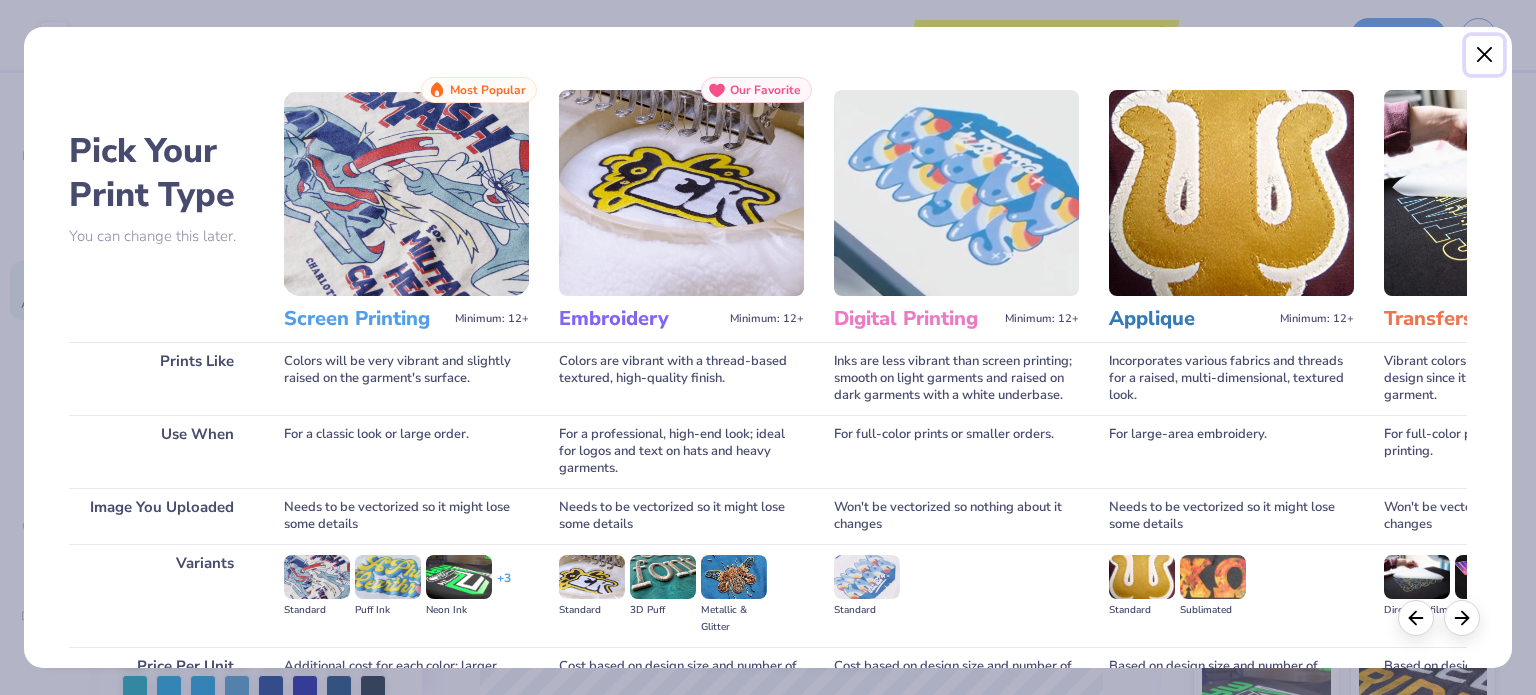 click at bounding box center [1485, 55] 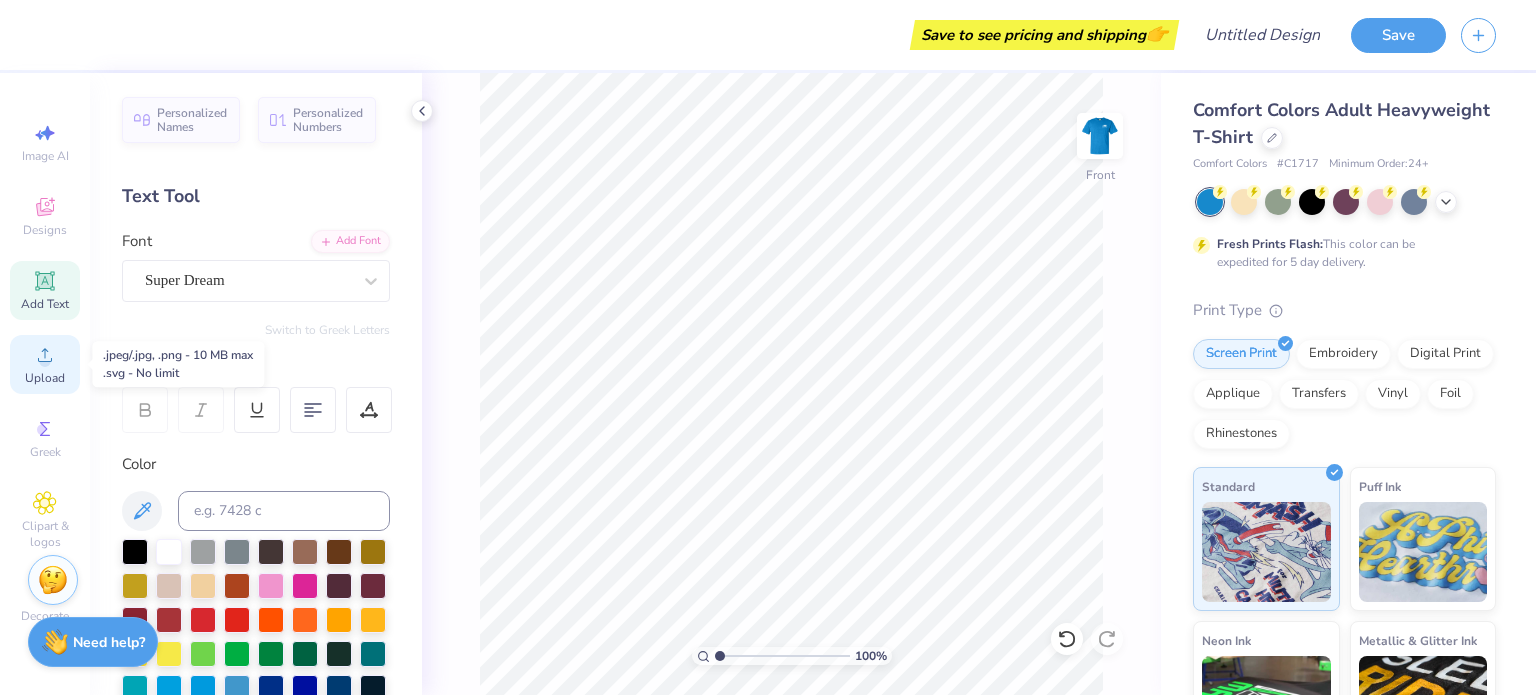 click on "Upload" at bounding box center (45, 378) 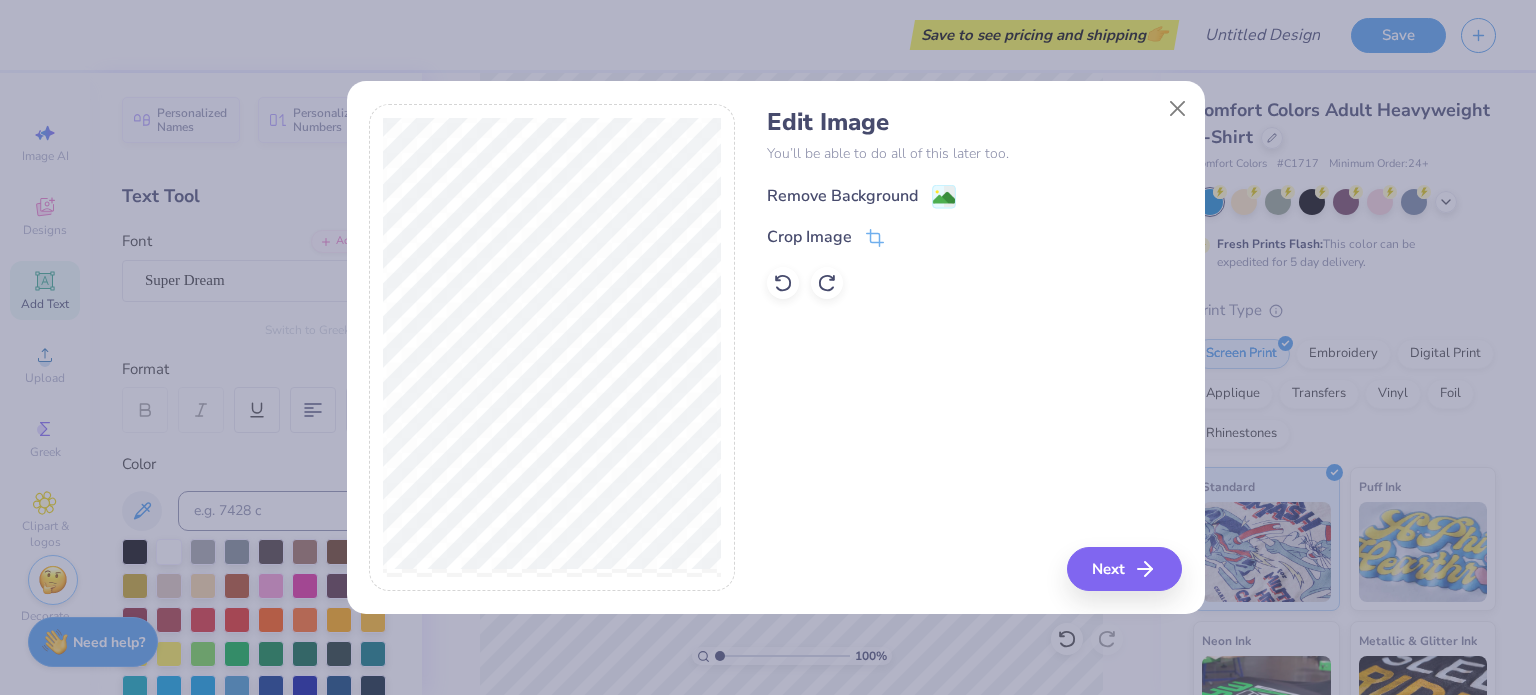 click on "Remove Background" at bounding box center [842, 196] 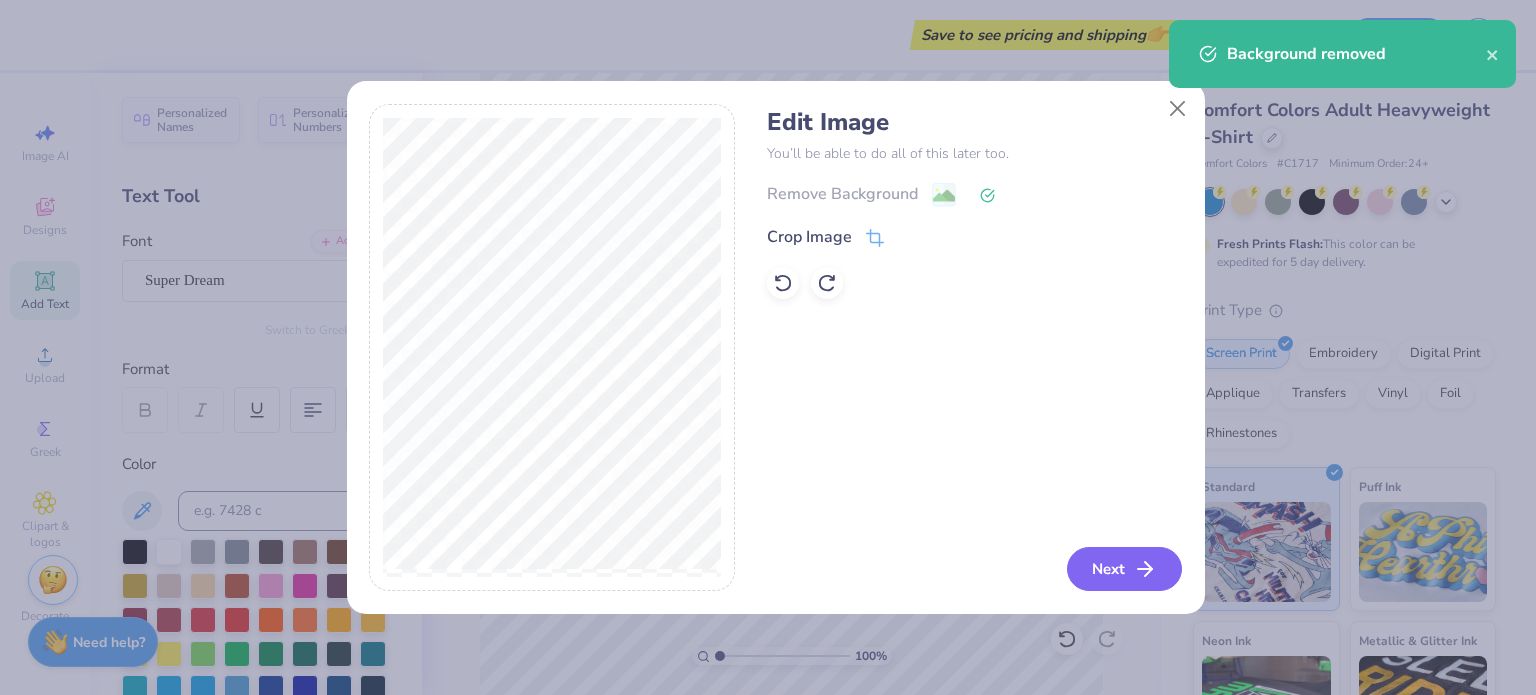 click on "Next" at bounding box center (1124, 569) 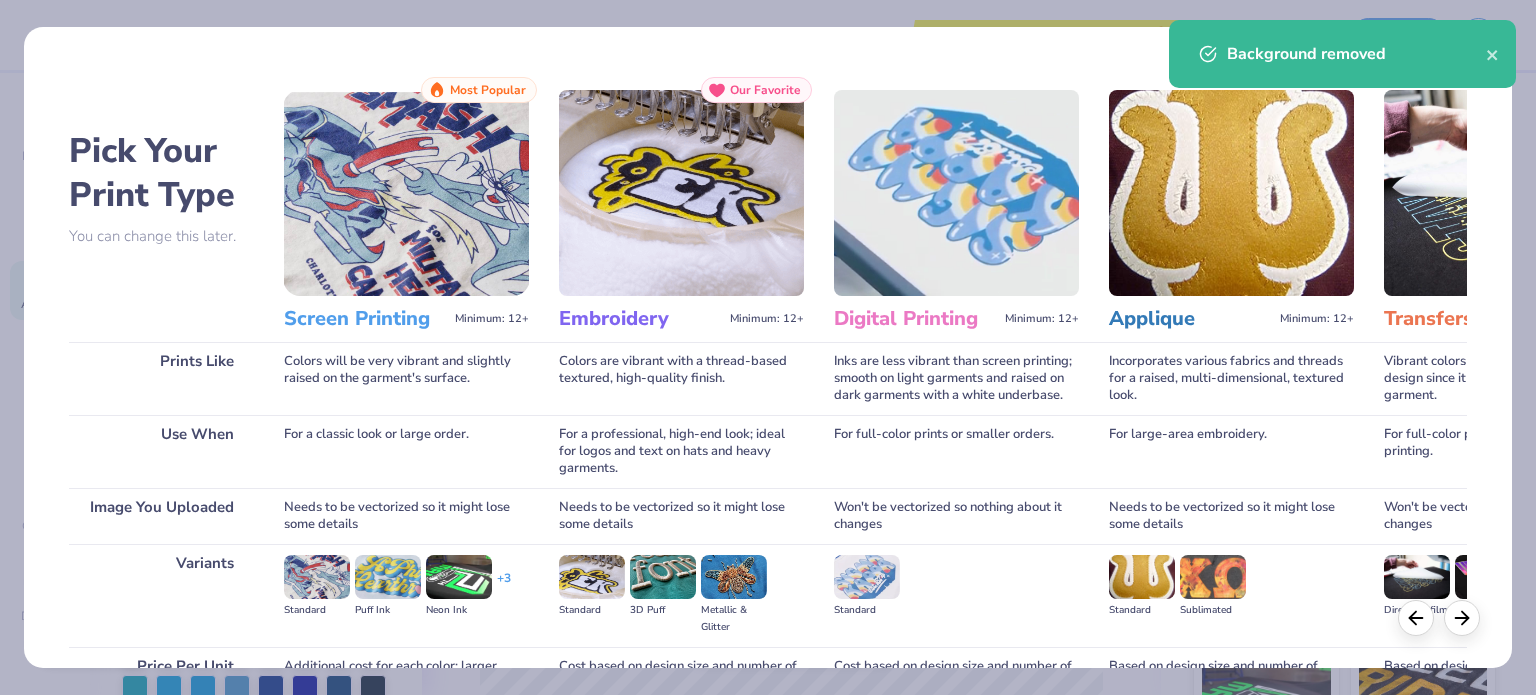 scroll, scrollTop: 201, scrollLeft: 0, axis: vertical 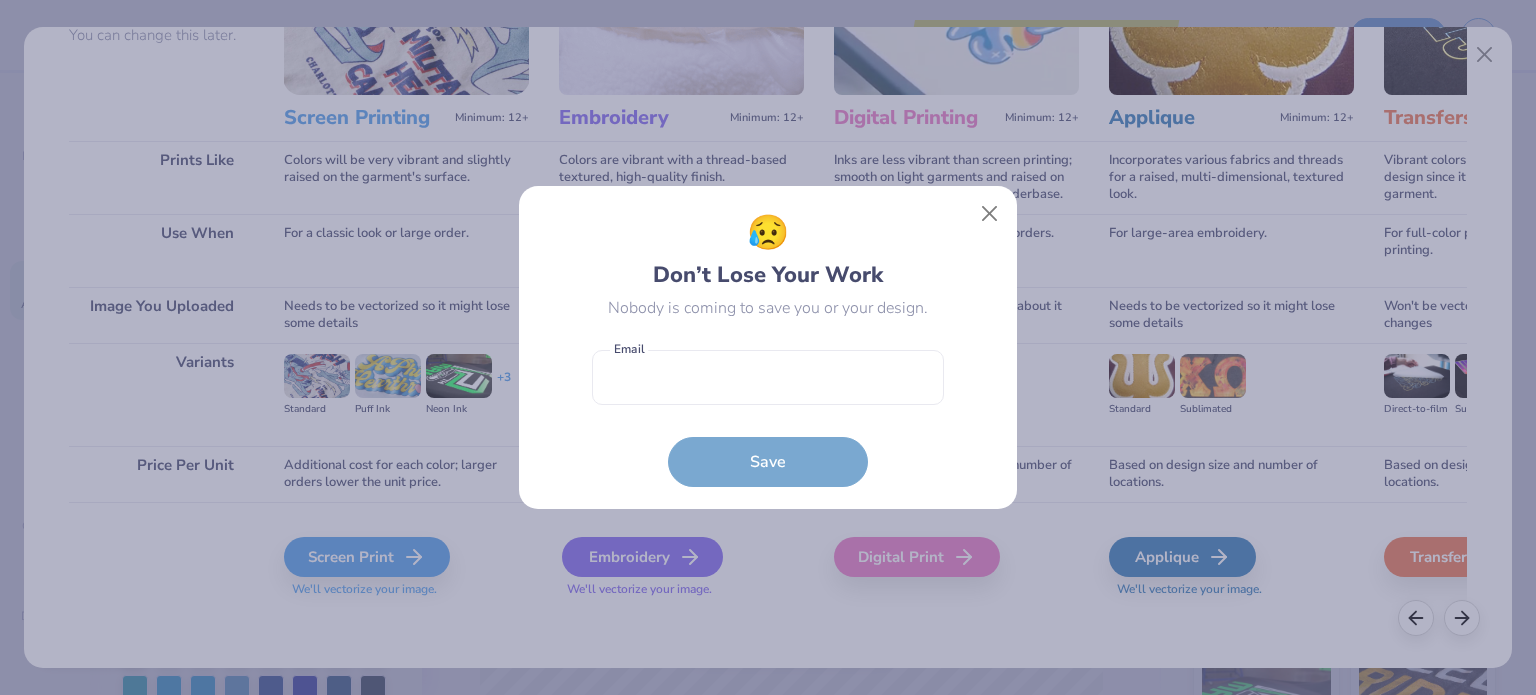 click on "😥 Don’t Lose Your Work Nobody is coming to save you or your design. Email is a required field Email Save" at bounding box center (768, 347) 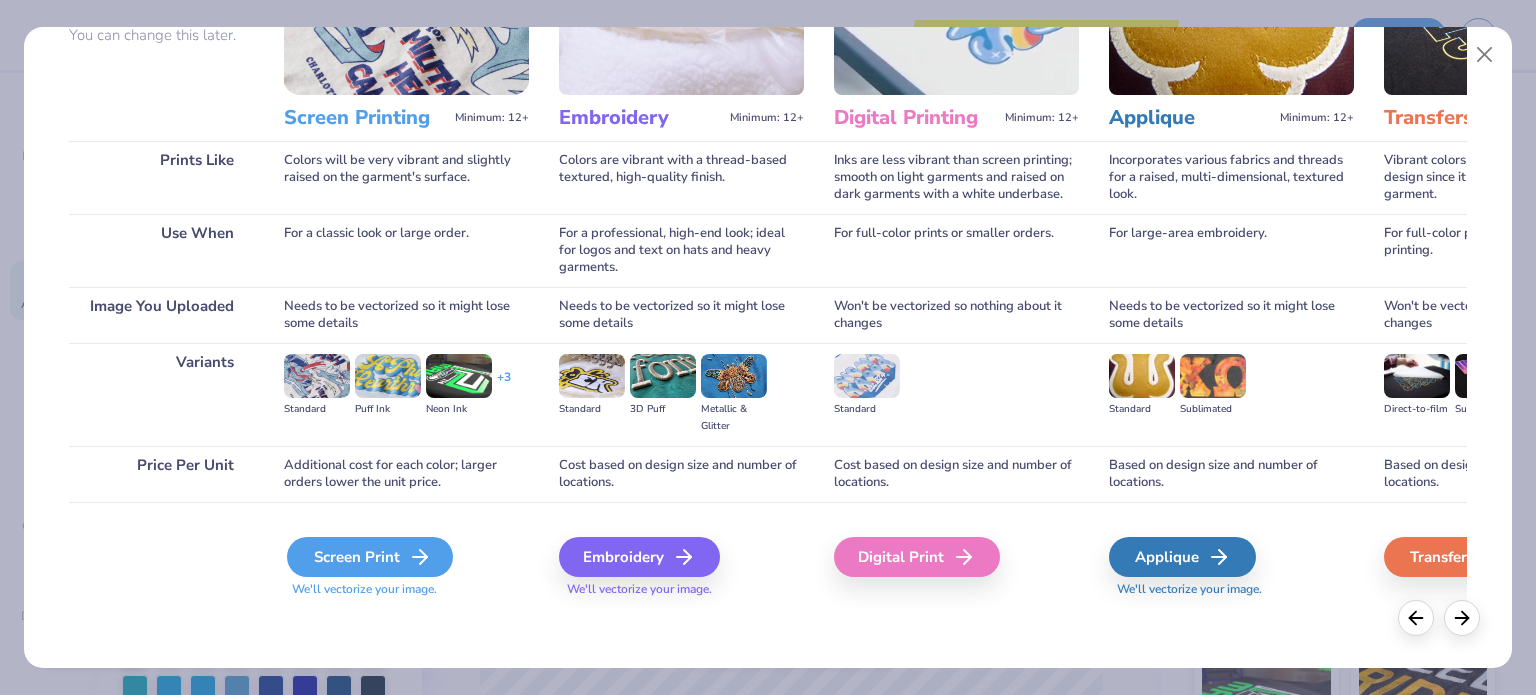 click on "Screen Print" at bounding box center [370, 557] 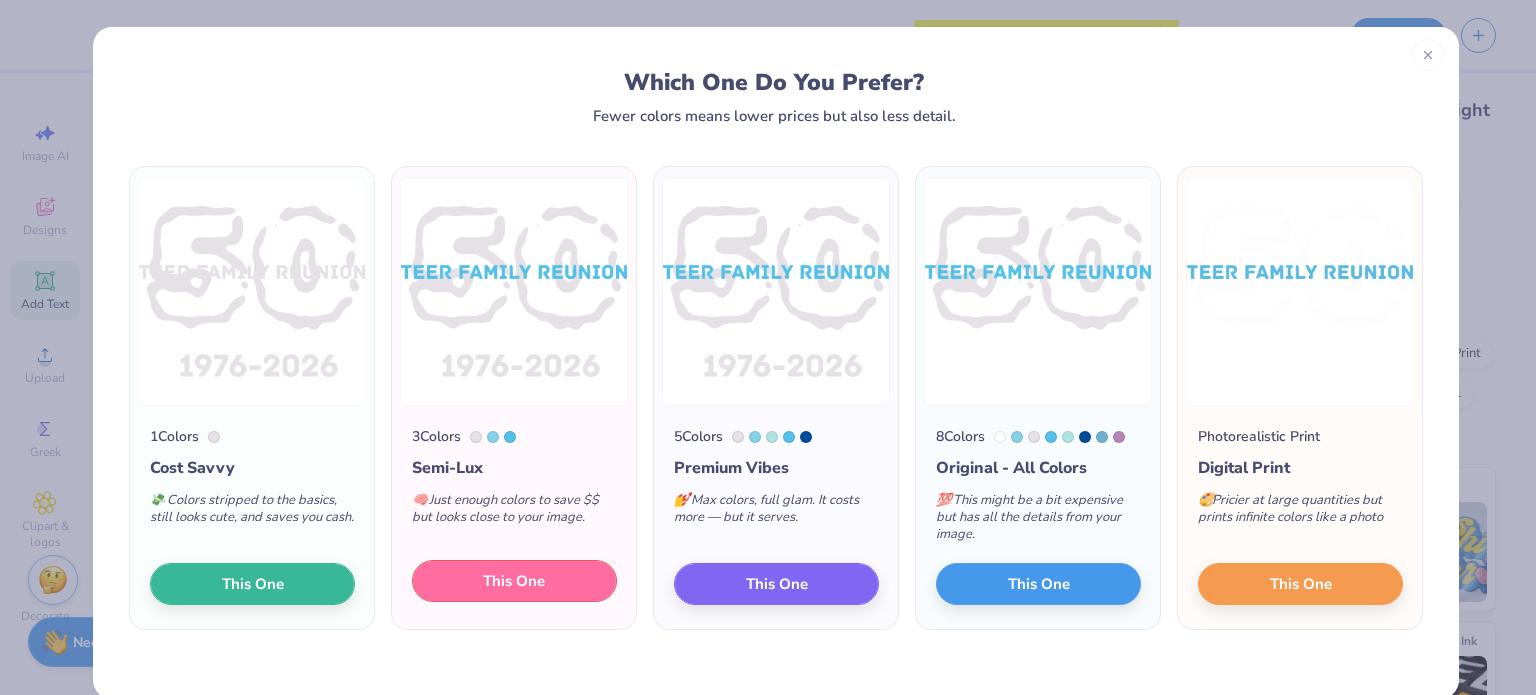click on "This One" at bounding box center (514, 581) 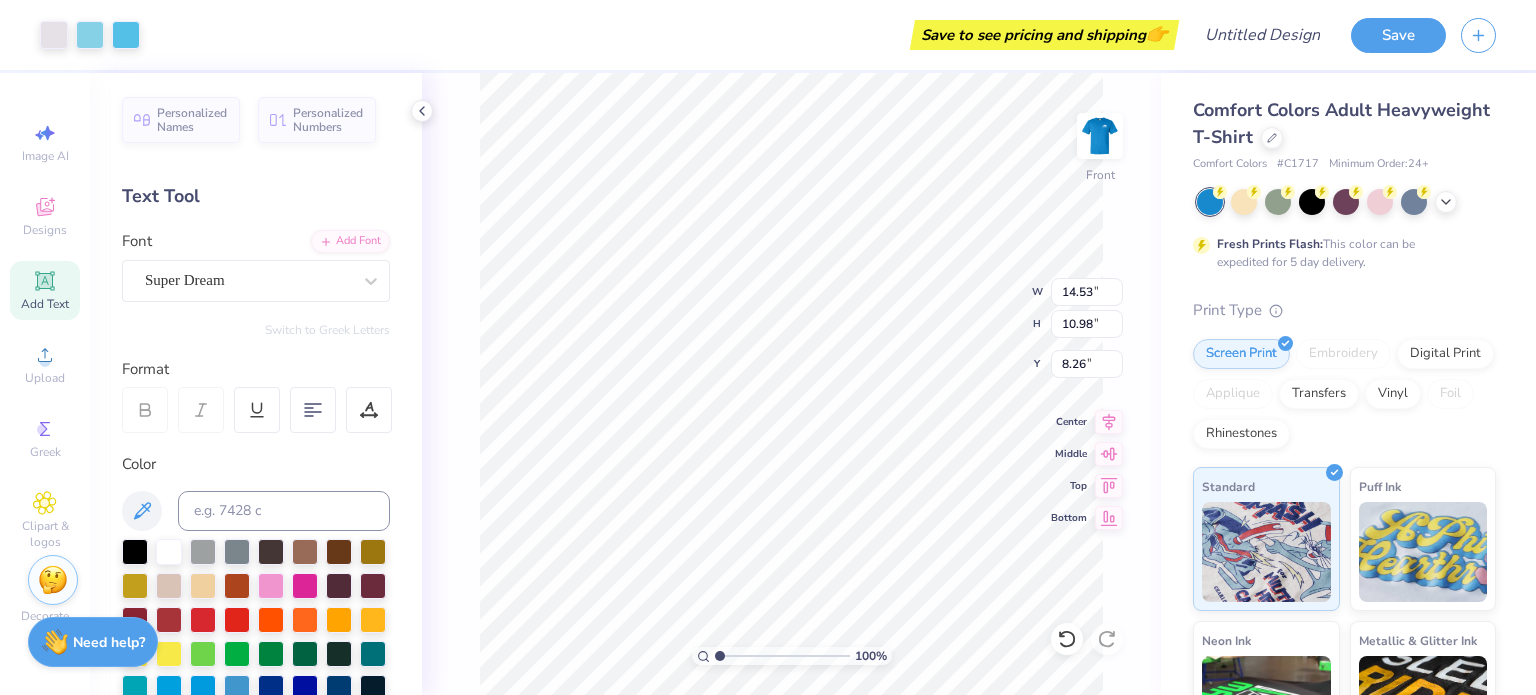 type on "3.00" 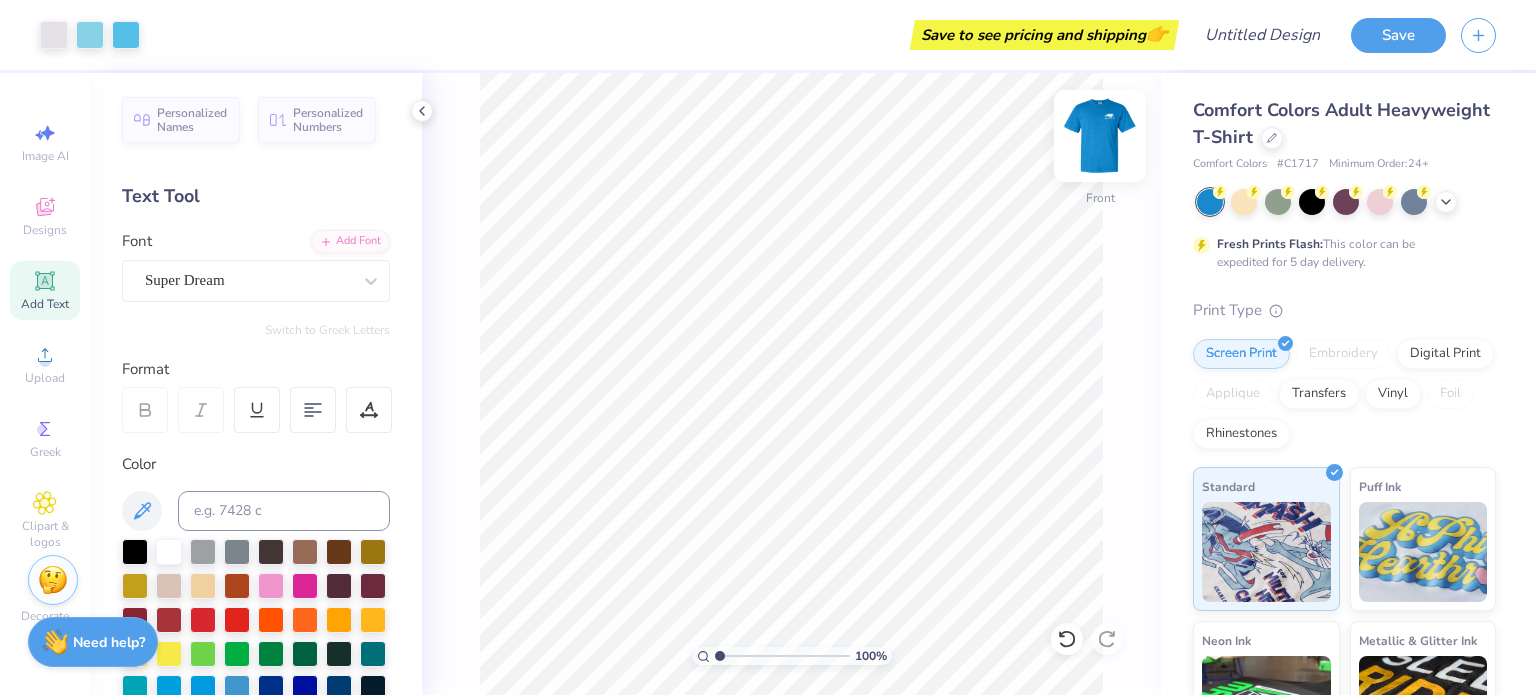 click at bounding box center [1100, 136] 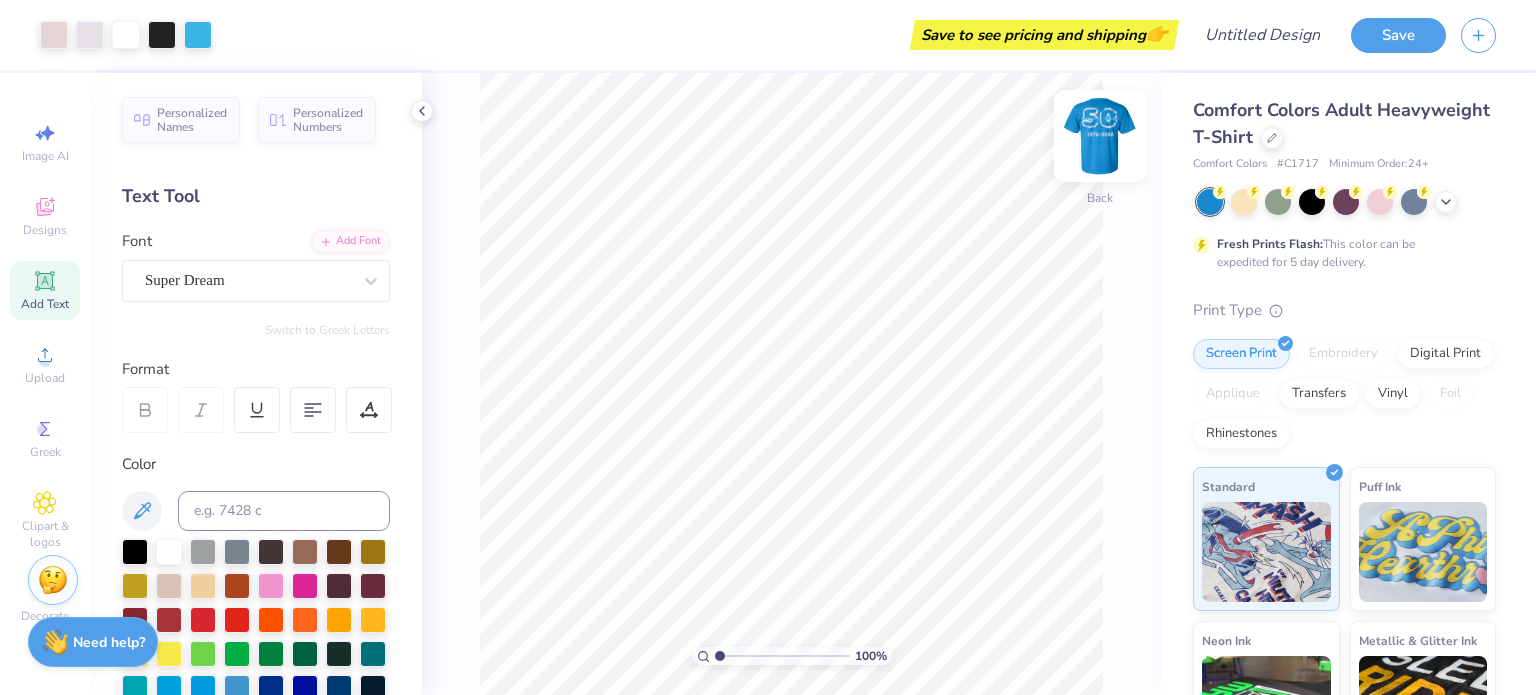 click at bounding box center [1100, 136] 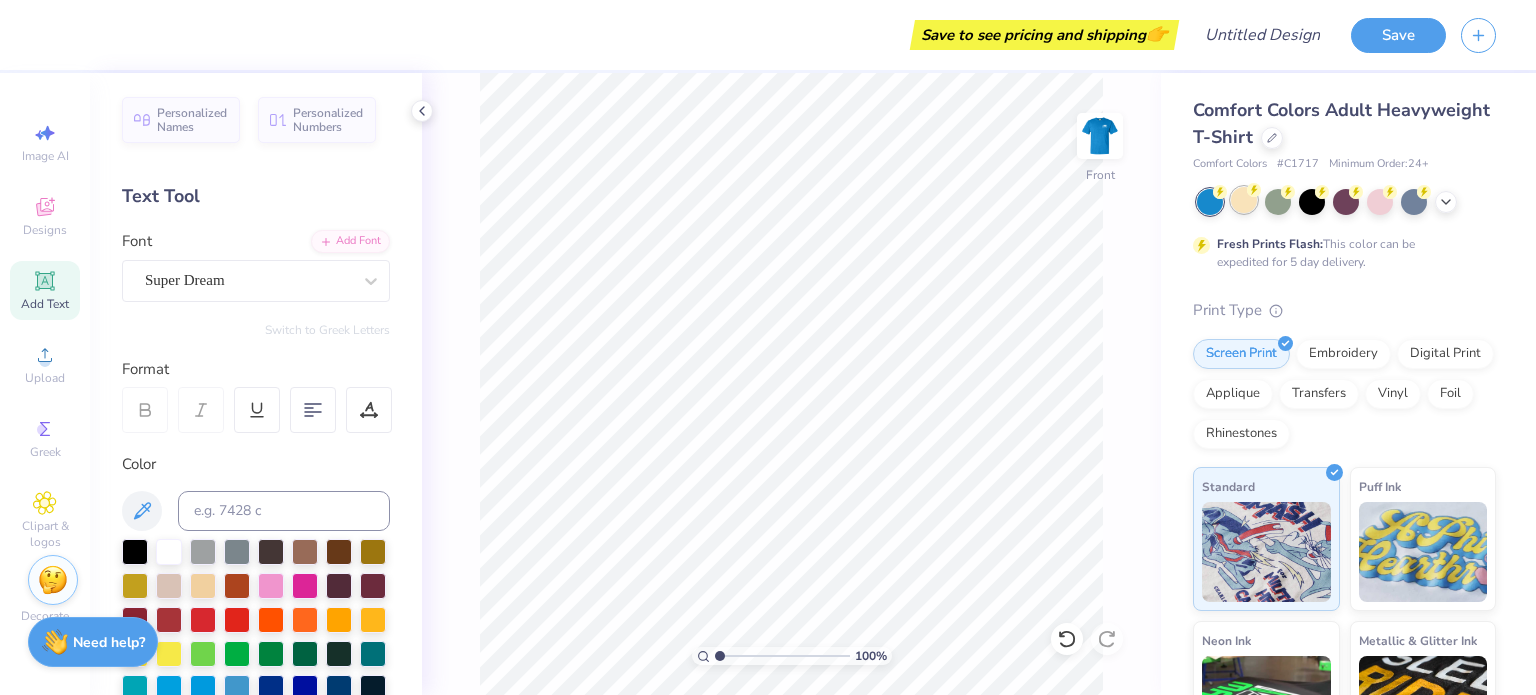 click at bounding box center [1244, 200] 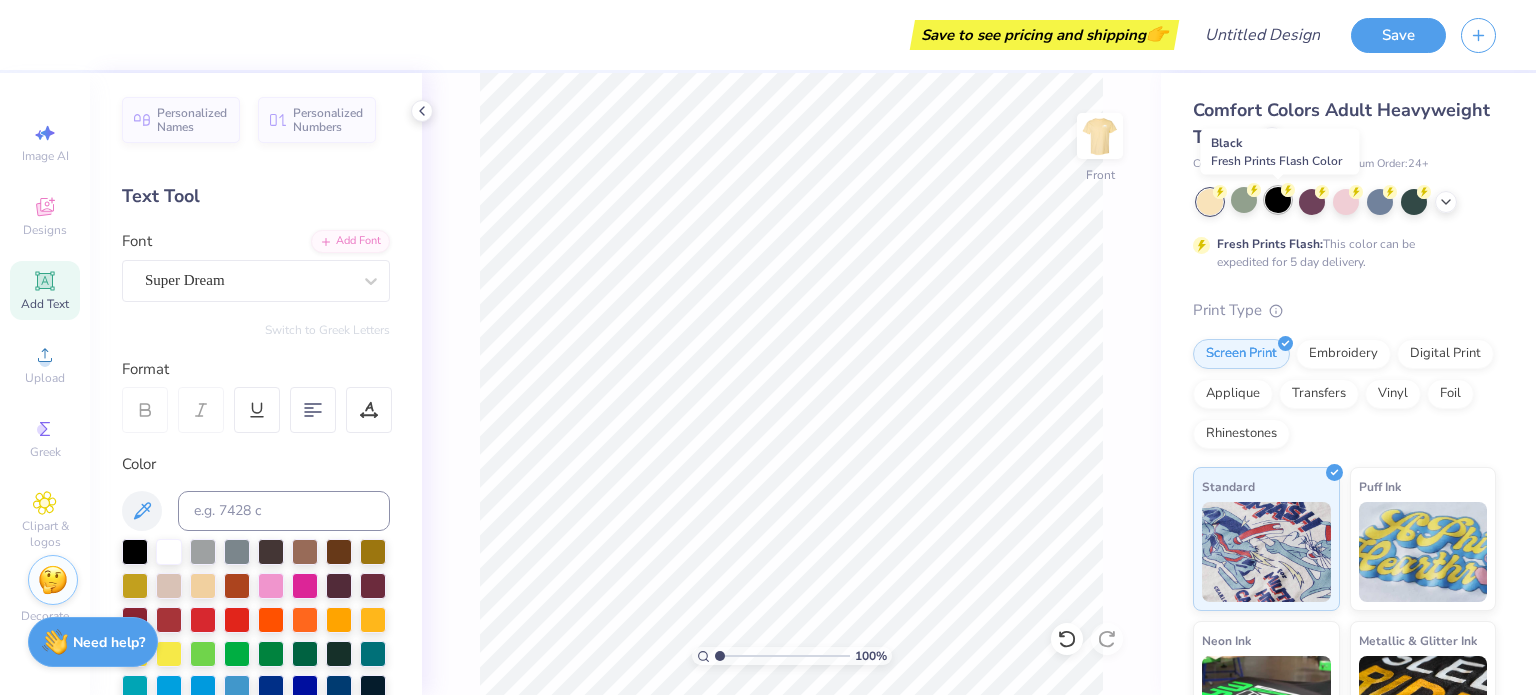 click at bounding box center [1278, 200] 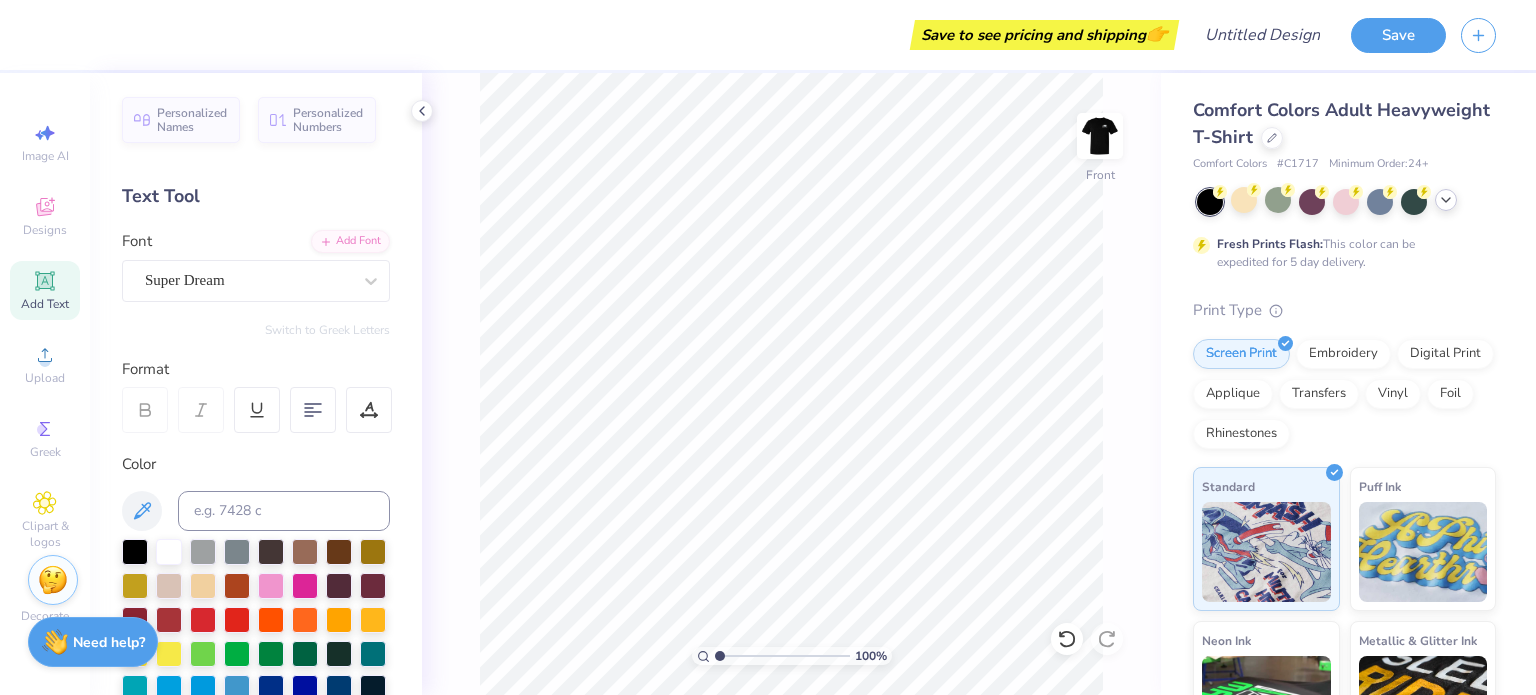 click 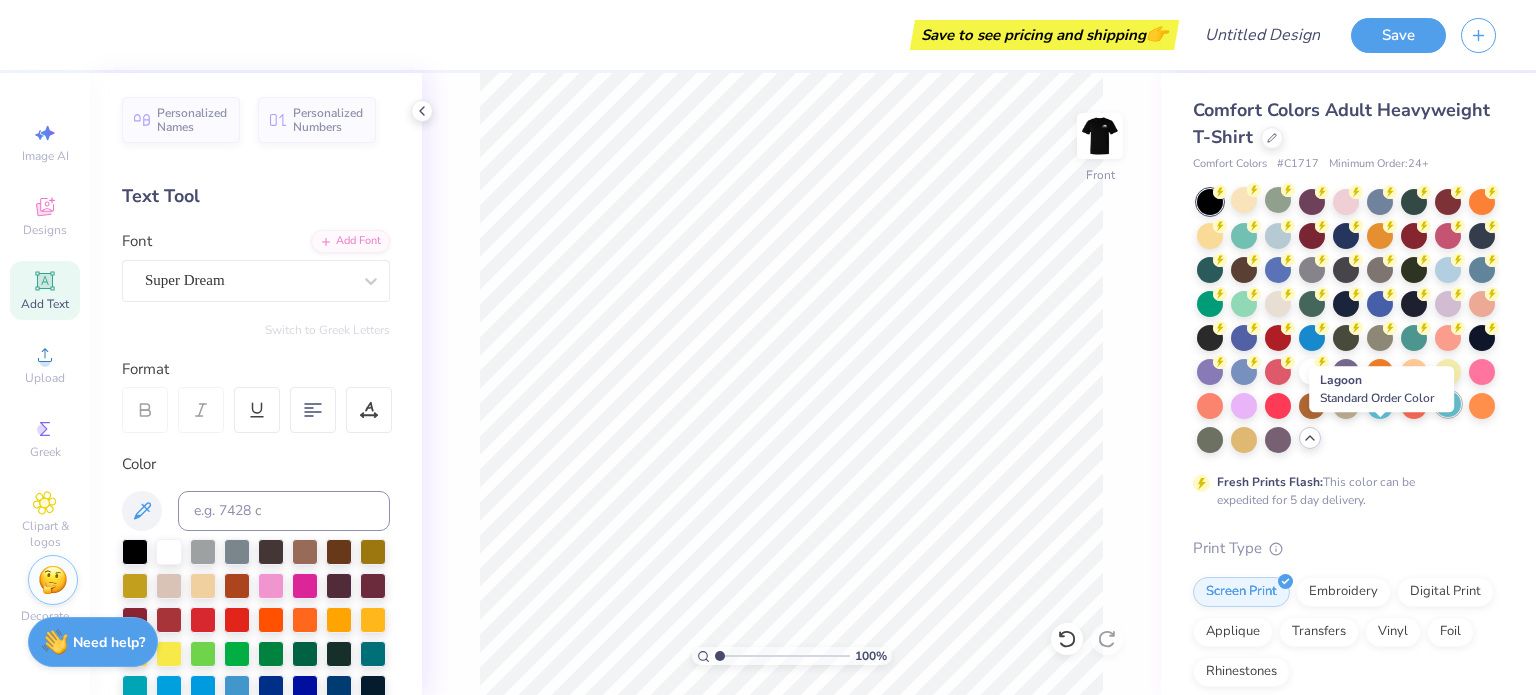click at bounding box center (1448, 404) 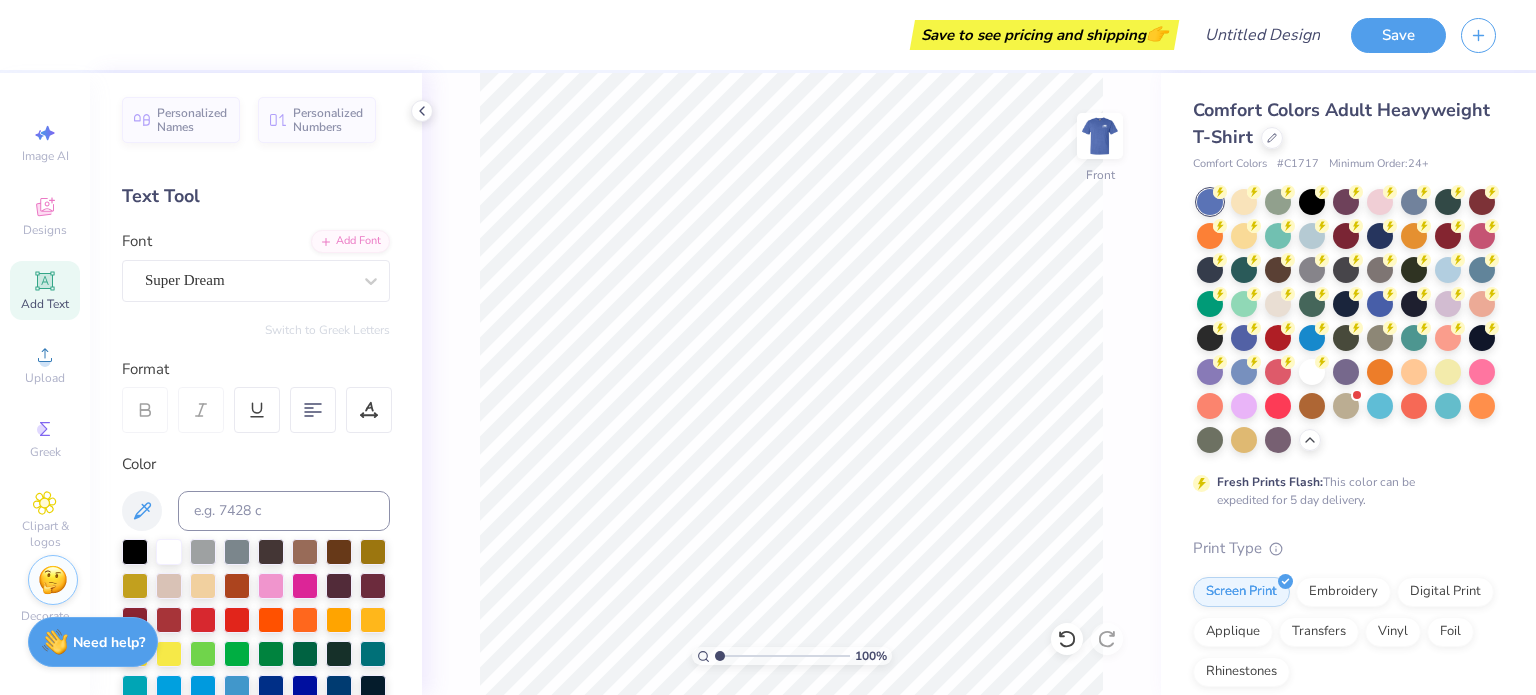 scroll, scrollTop: 0, scrollLeft: 0, axis: both 